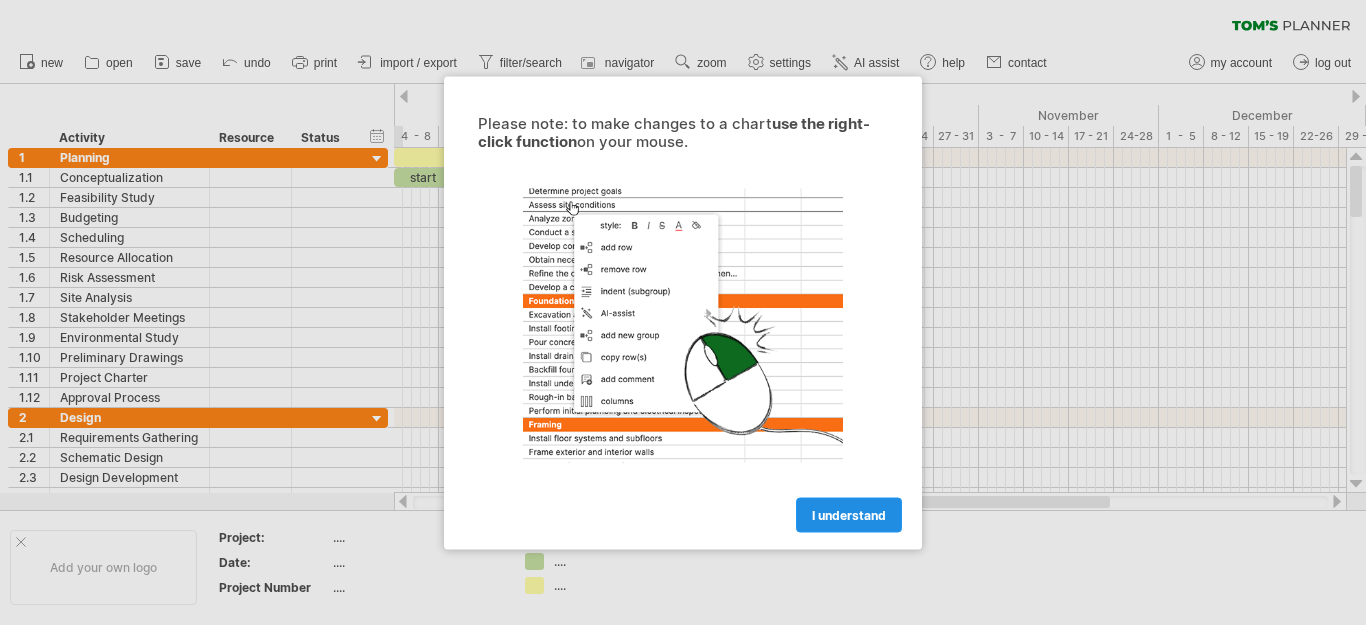 scroll, scrollTop: 0, scrollLeft: 0, axis: both 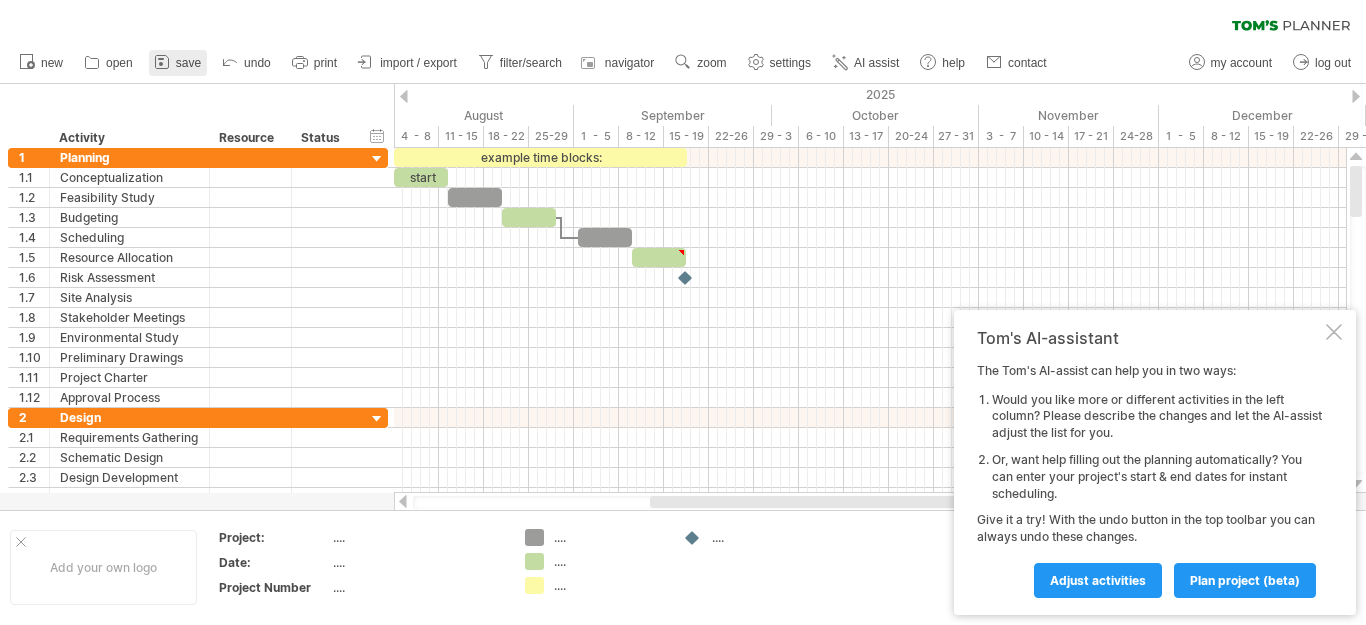 click on "save" at bounding box center [188, 63] 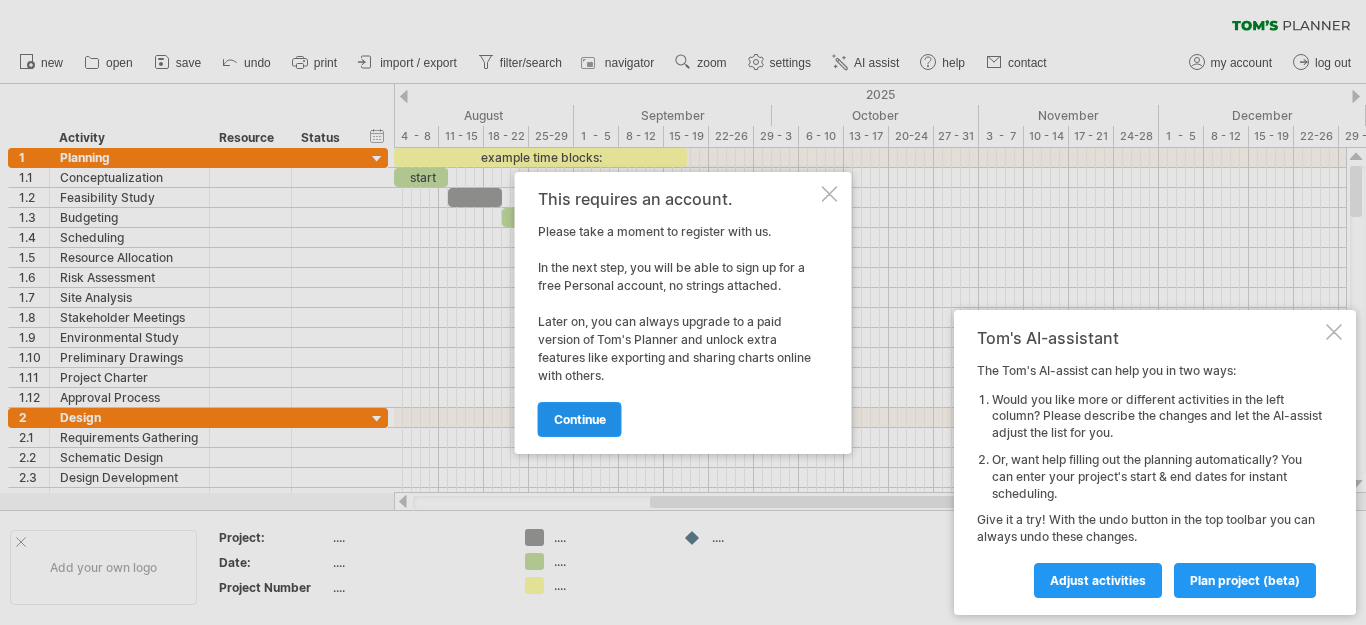 click on "continue" at bounding box center [580, 419] 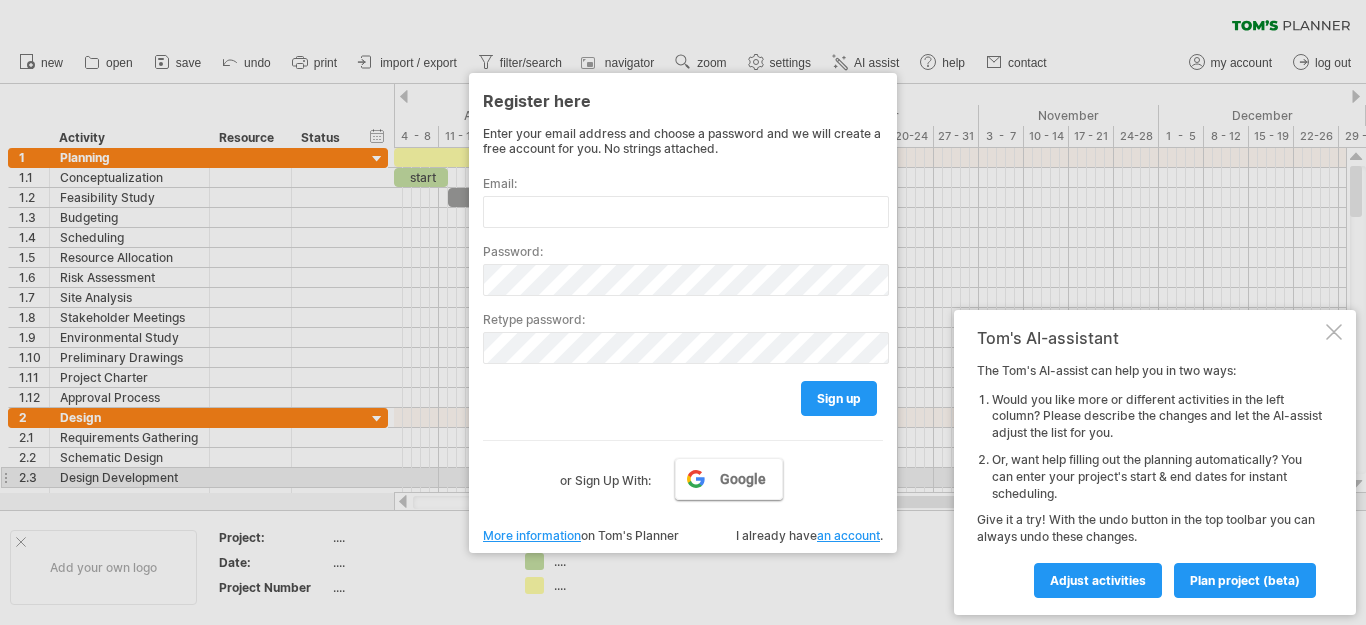 click on "Google" at bounding box center (743, 479) 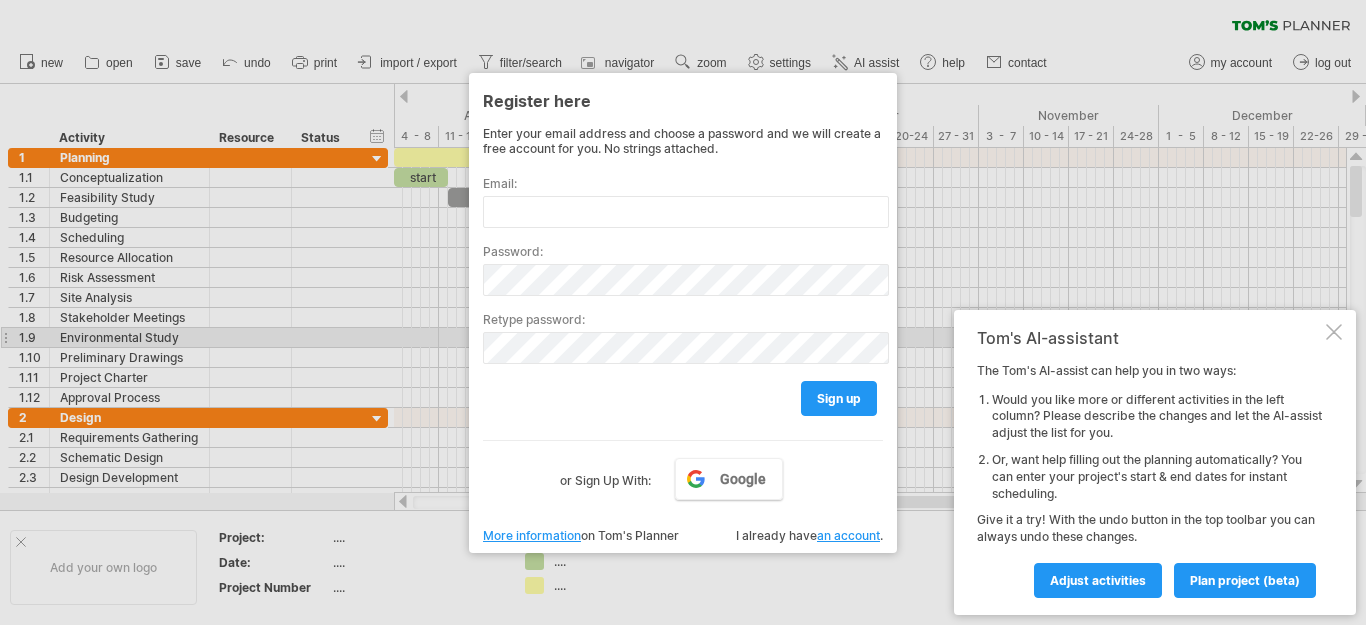 click at bounding box center (1334, 332) 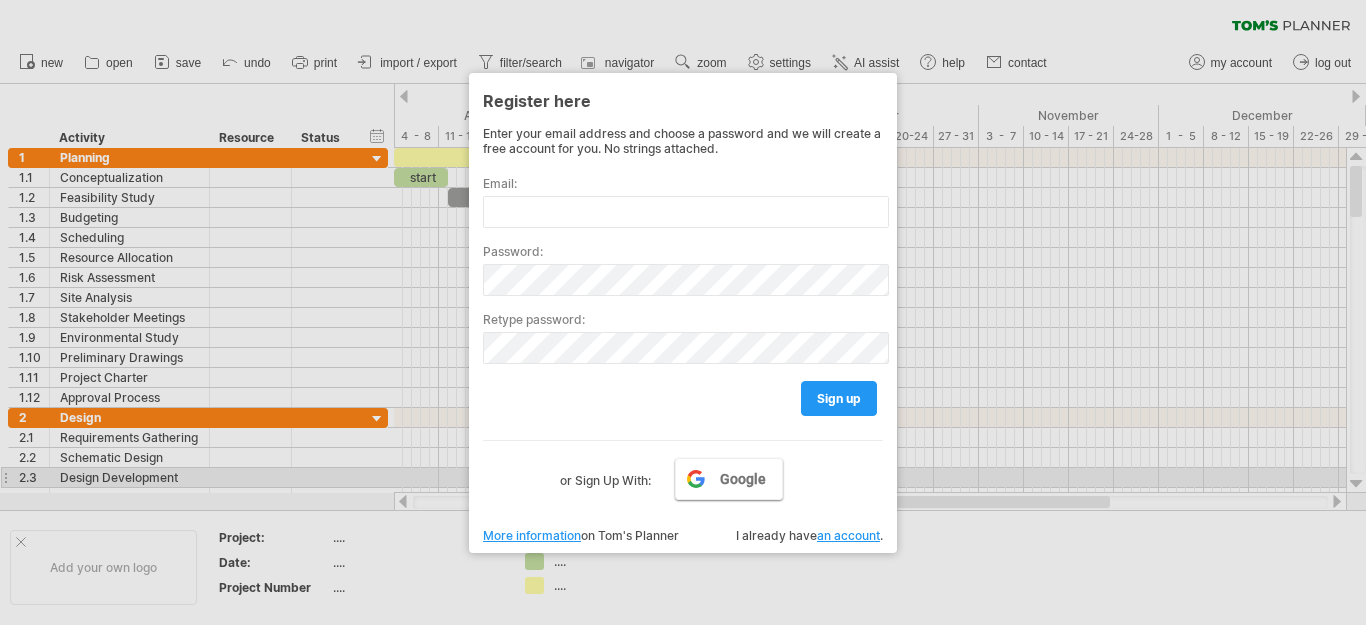 click on "Google" at bounding box center [743, 479] 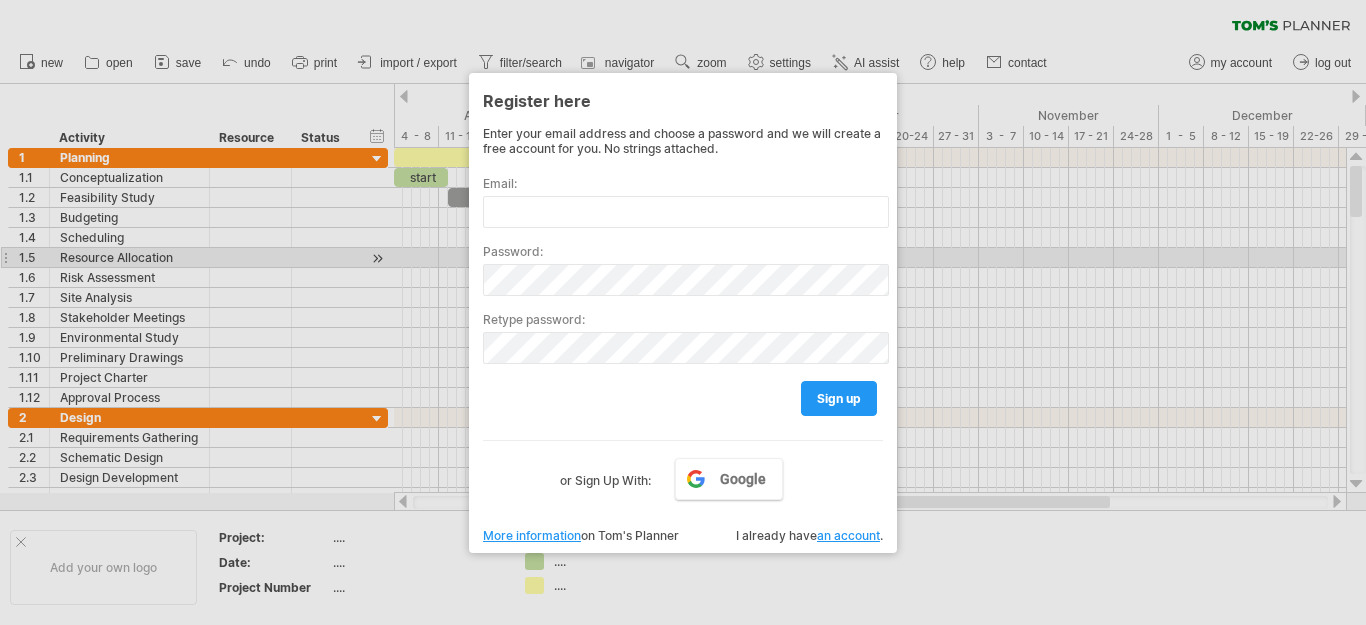 click at bounding box center [683, 312] 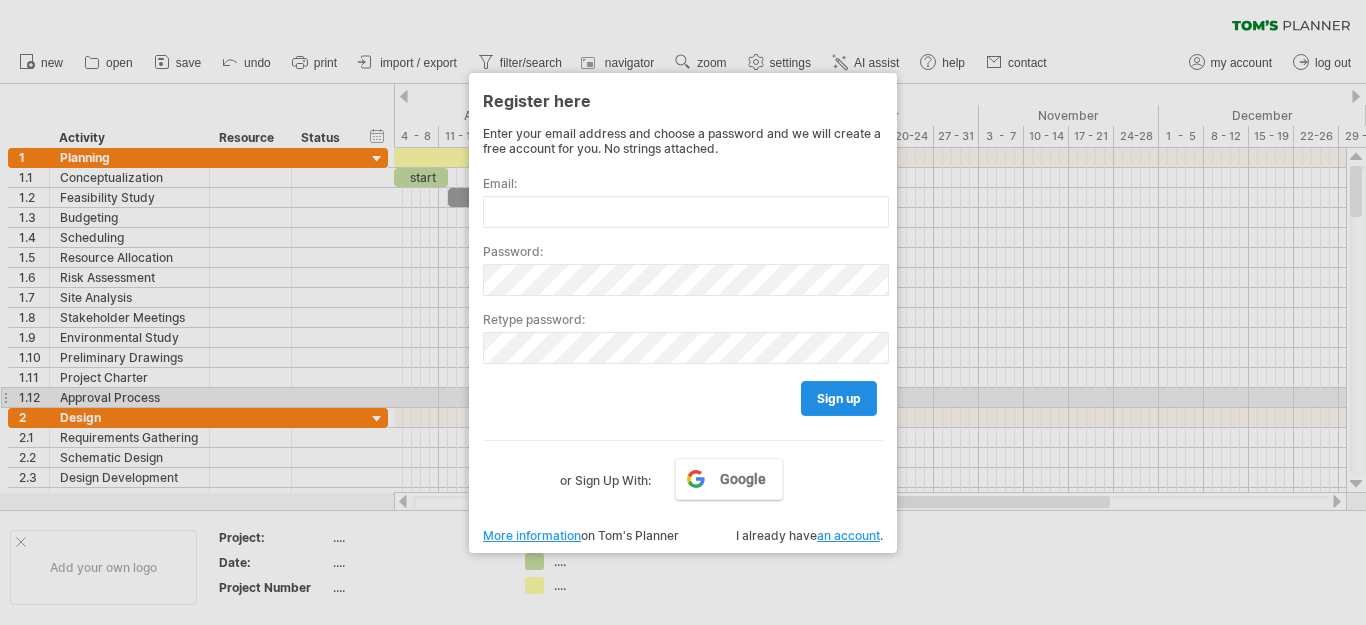 click on "sign up" at bounding box center (839, 398) 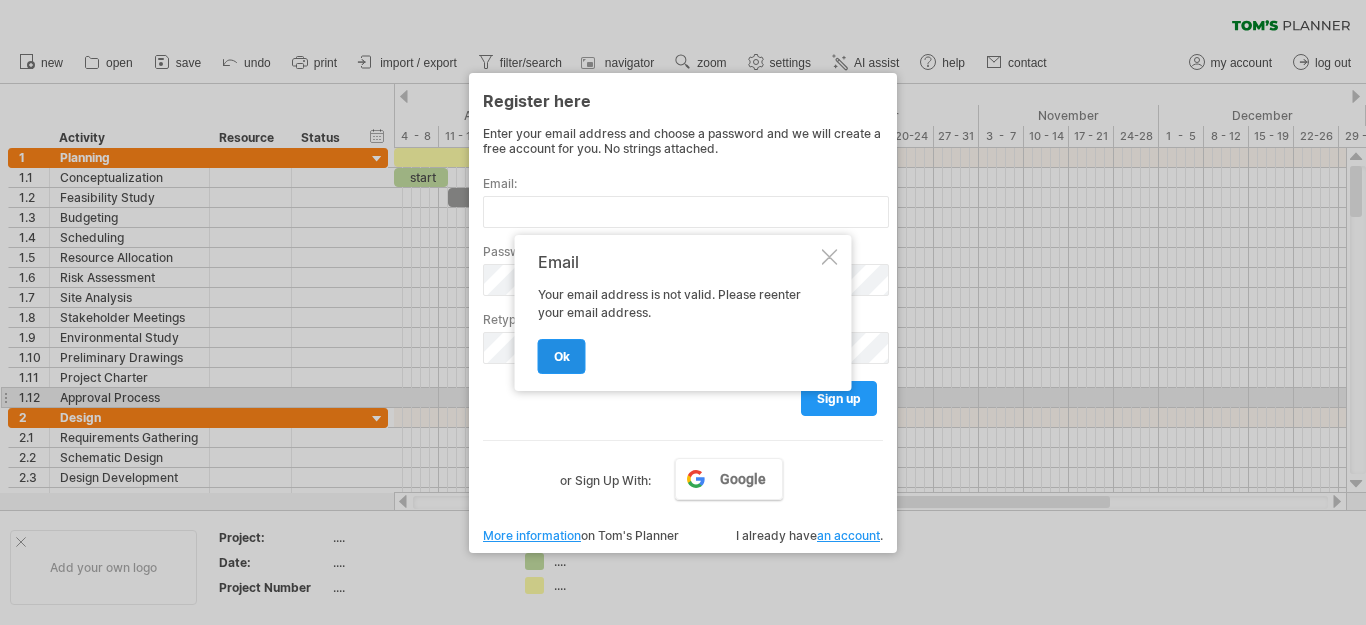 click on "ok" at bounding box center (562, 356) 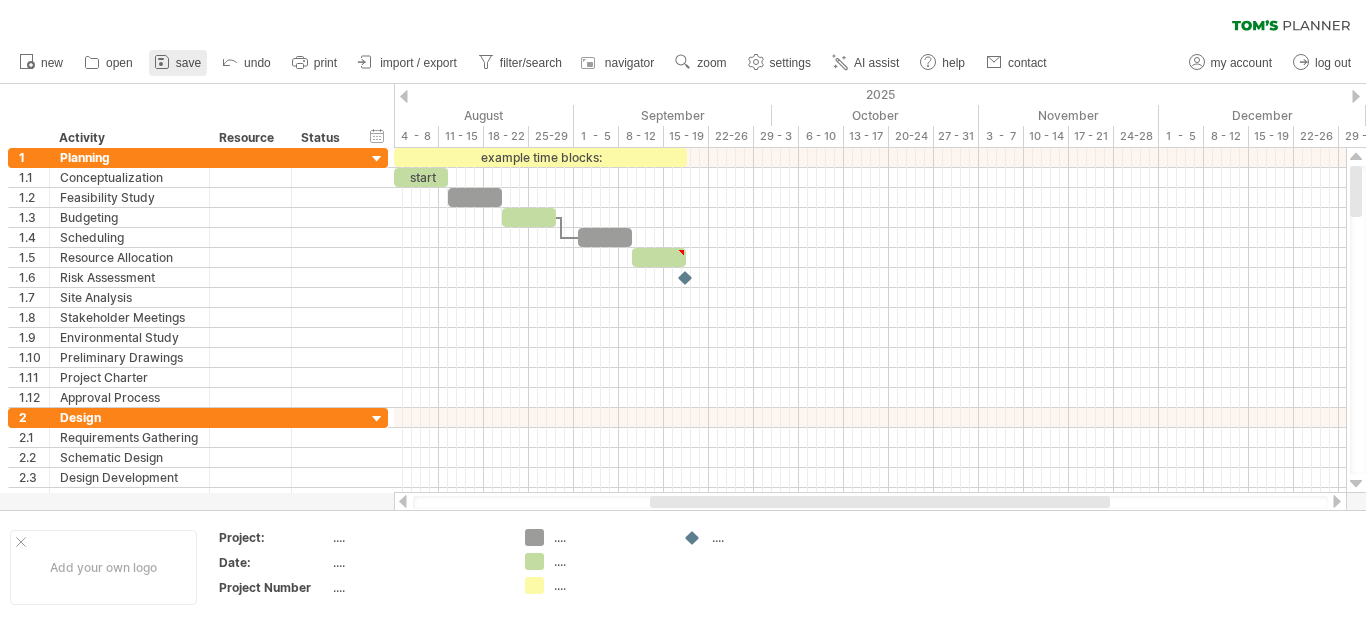 click on "save" at bounding box center [188, 63] 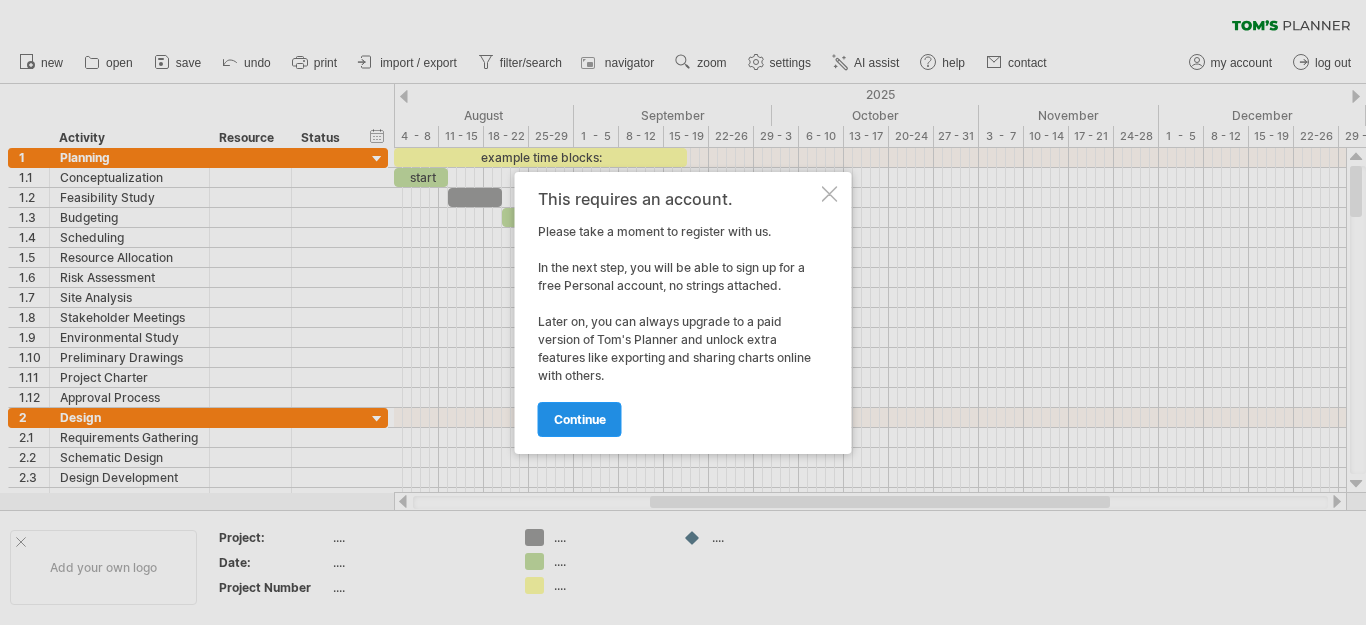 click on "continue" at bounding box center (580, 419) 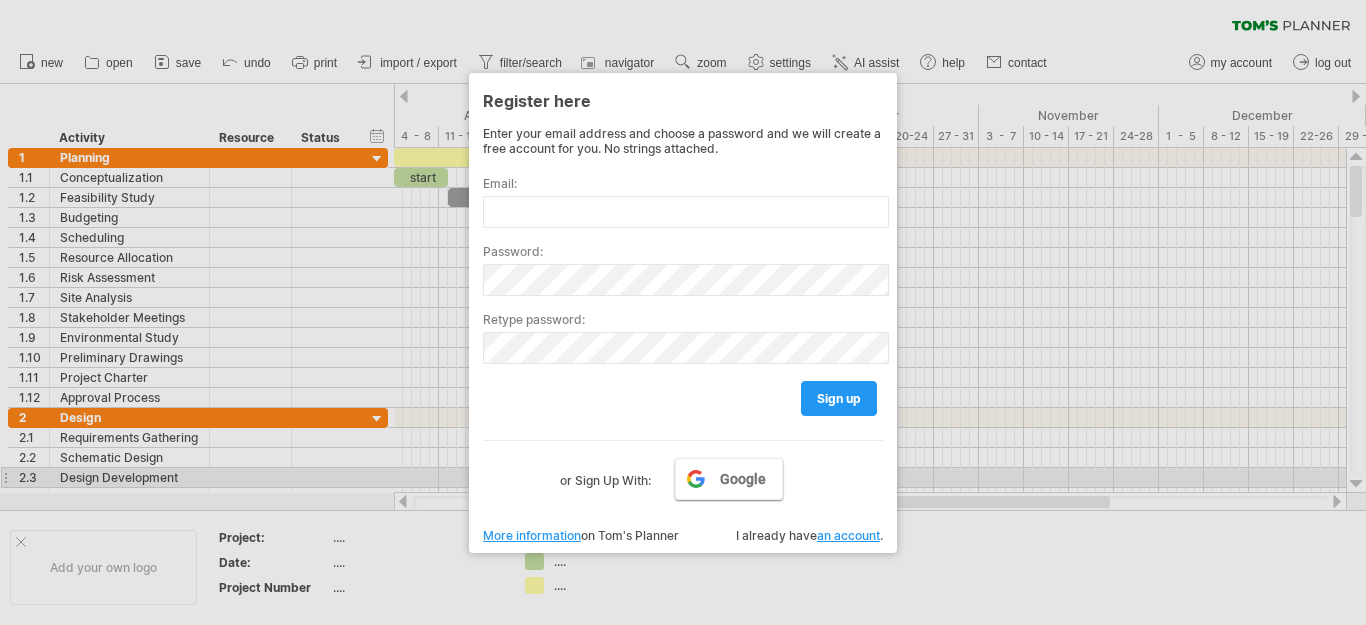 click on "Google" at bounding box center (729, 479) 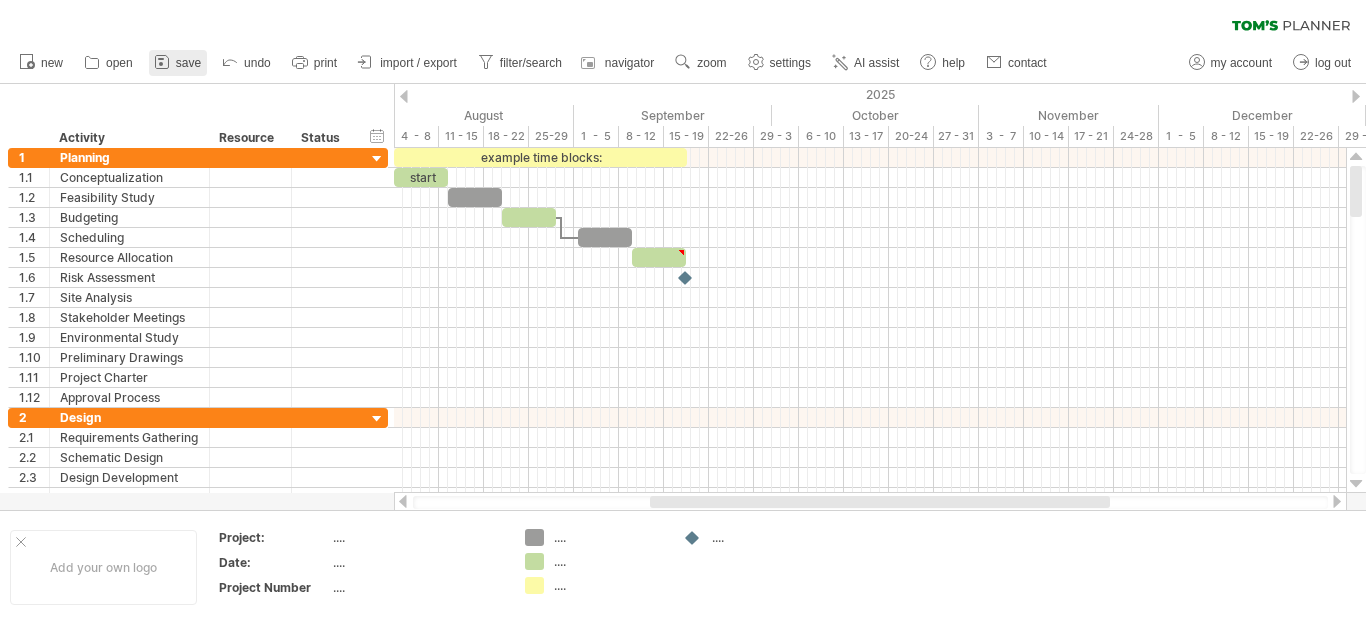 click on "save" at bounding box center [178, 63] 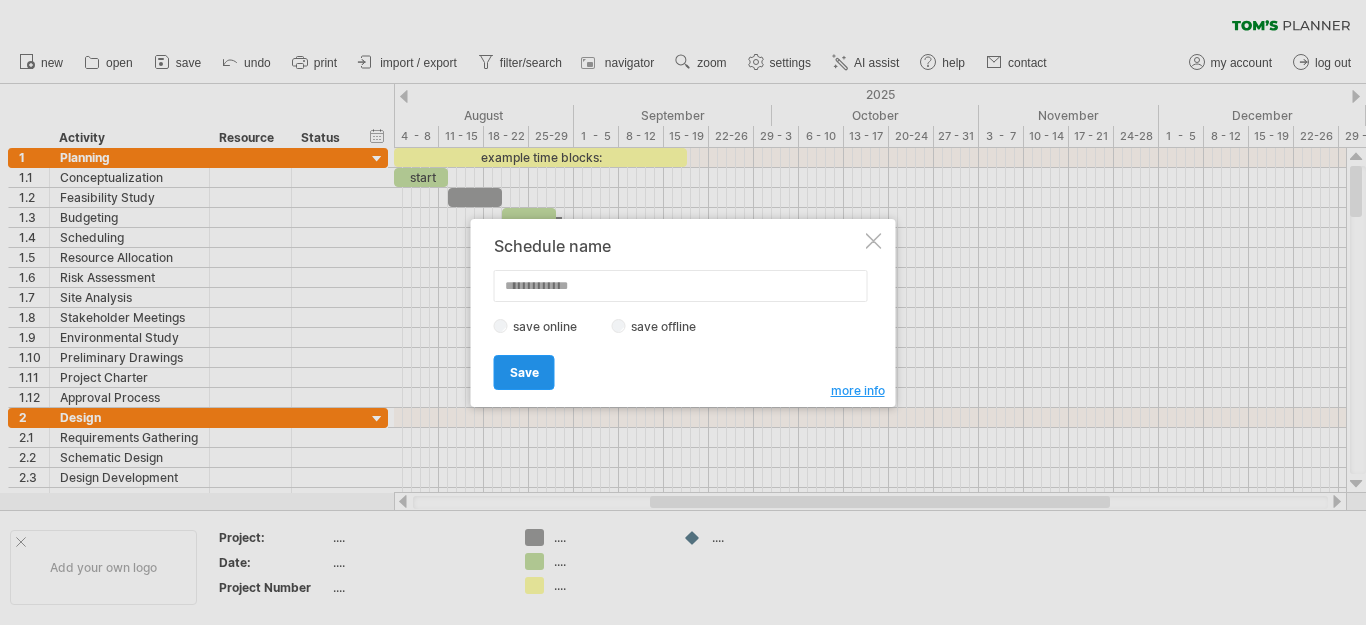 click on "Save" at bounding box center [524, 372] 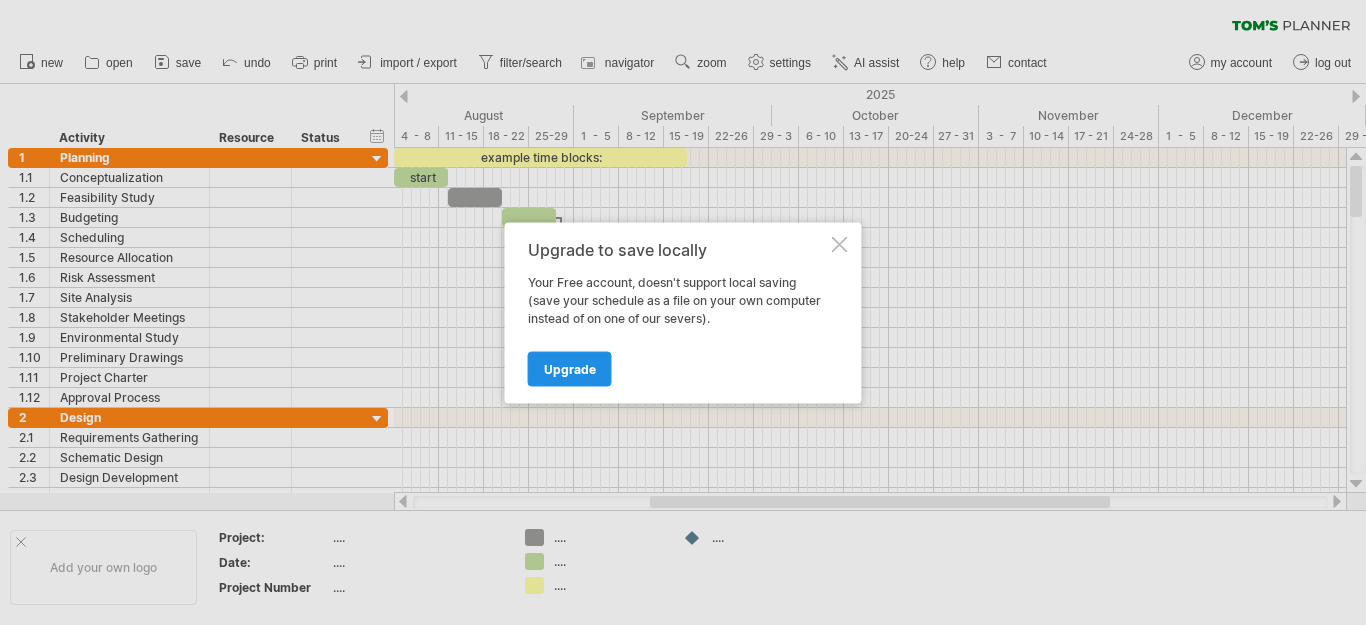 click on "Upgrade" at bounding box center (570, 368) 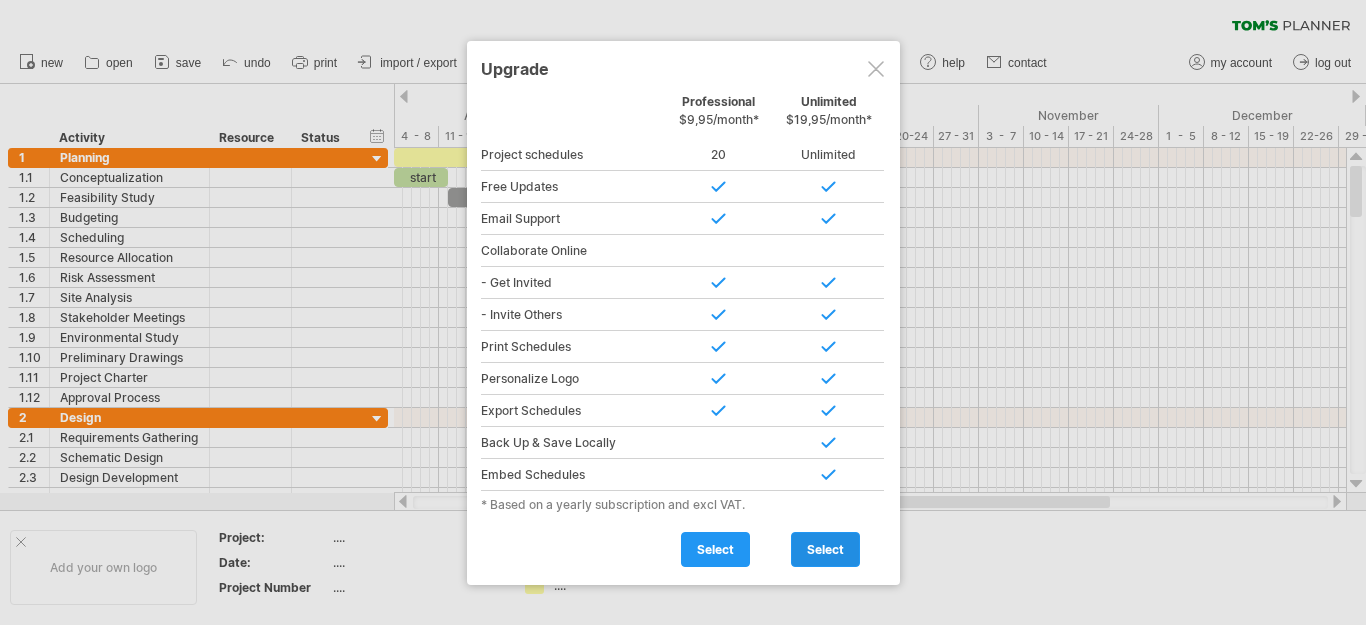 click on "select" at bounding box center (825, 549) 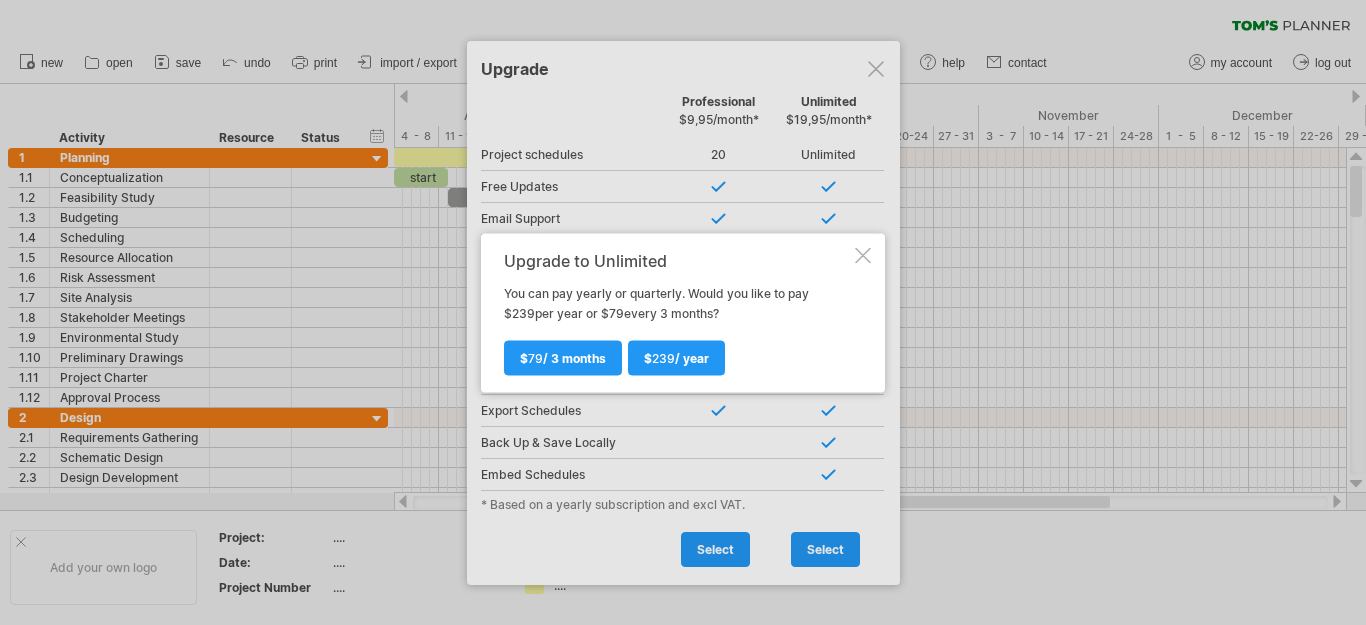 click at bounding box center [863, 255] 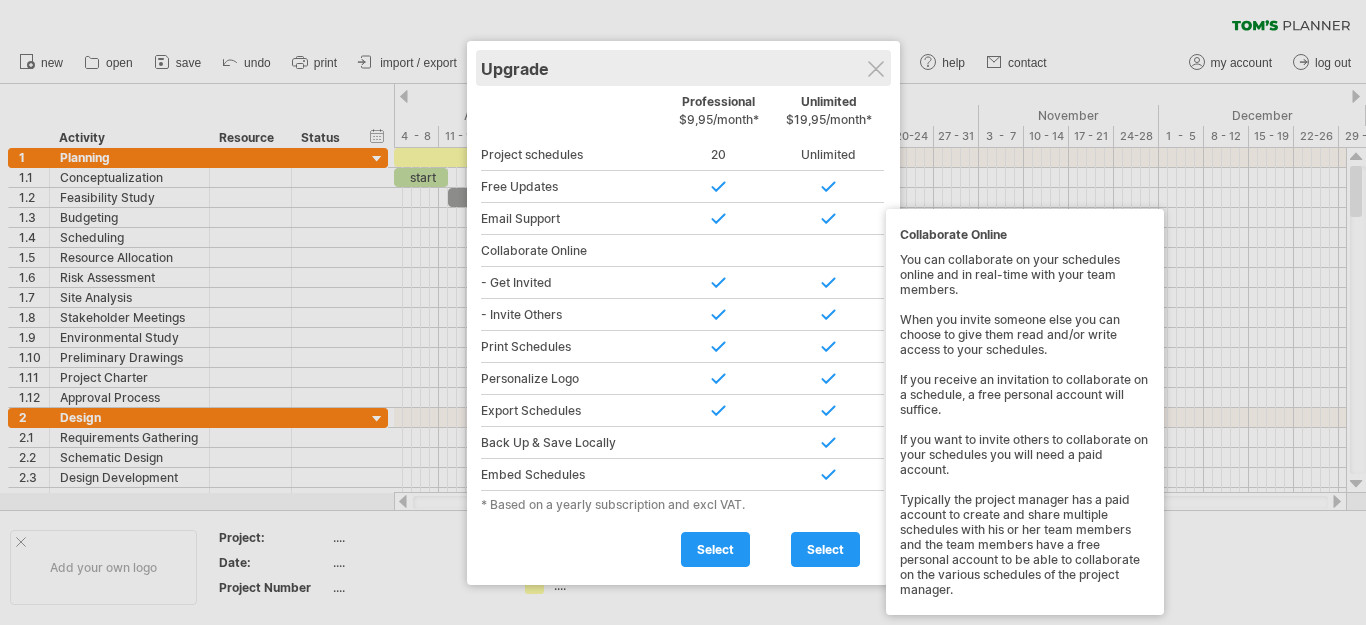 click on "Upgrade" at bounding box center [683, 68] 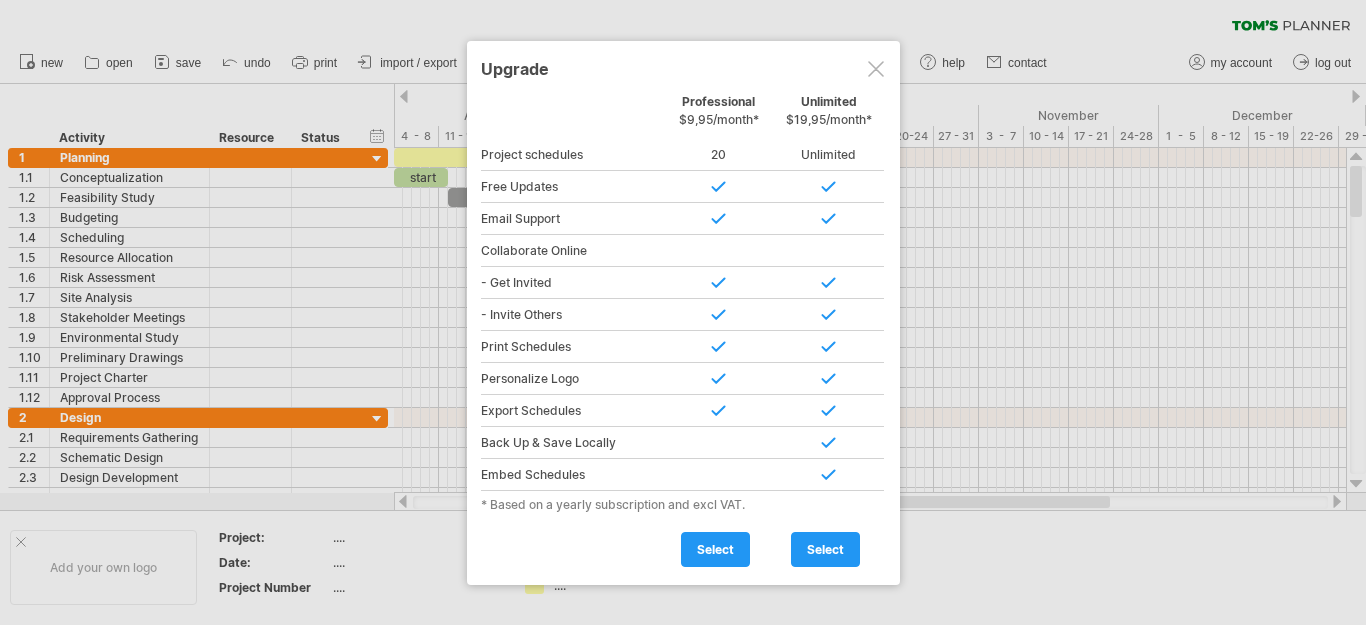click at bounding box center (876, 69) 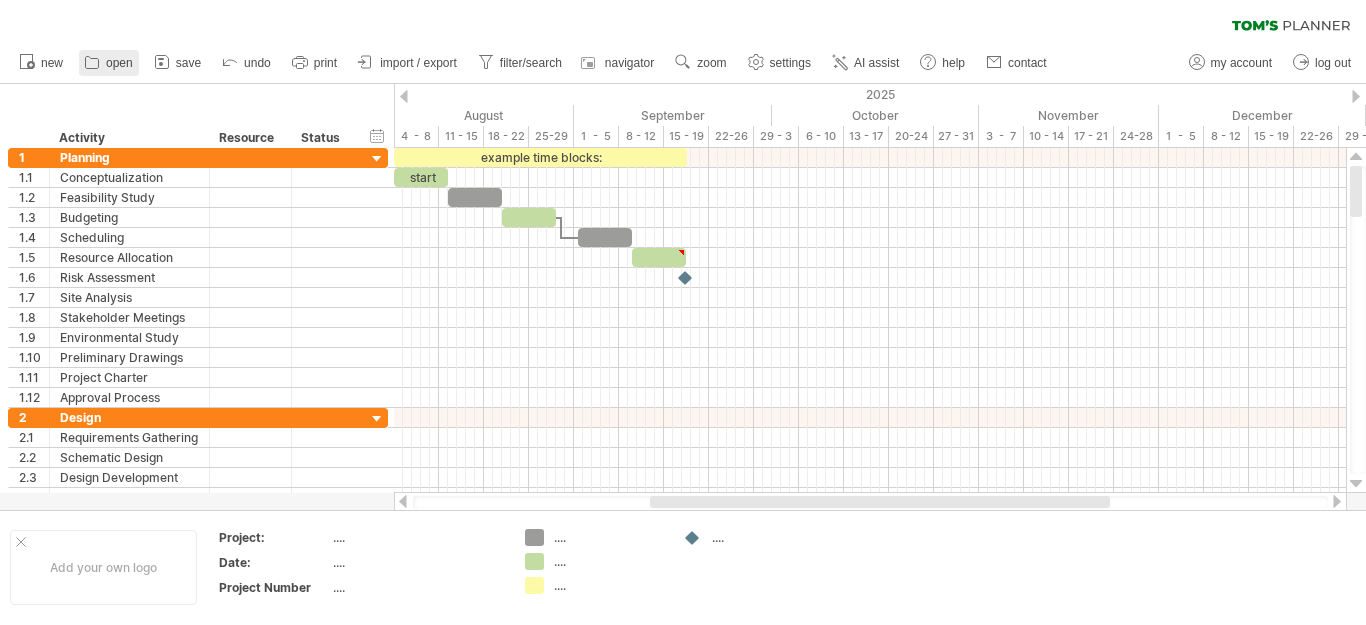 click on "open" at bounding box center (119, 63) 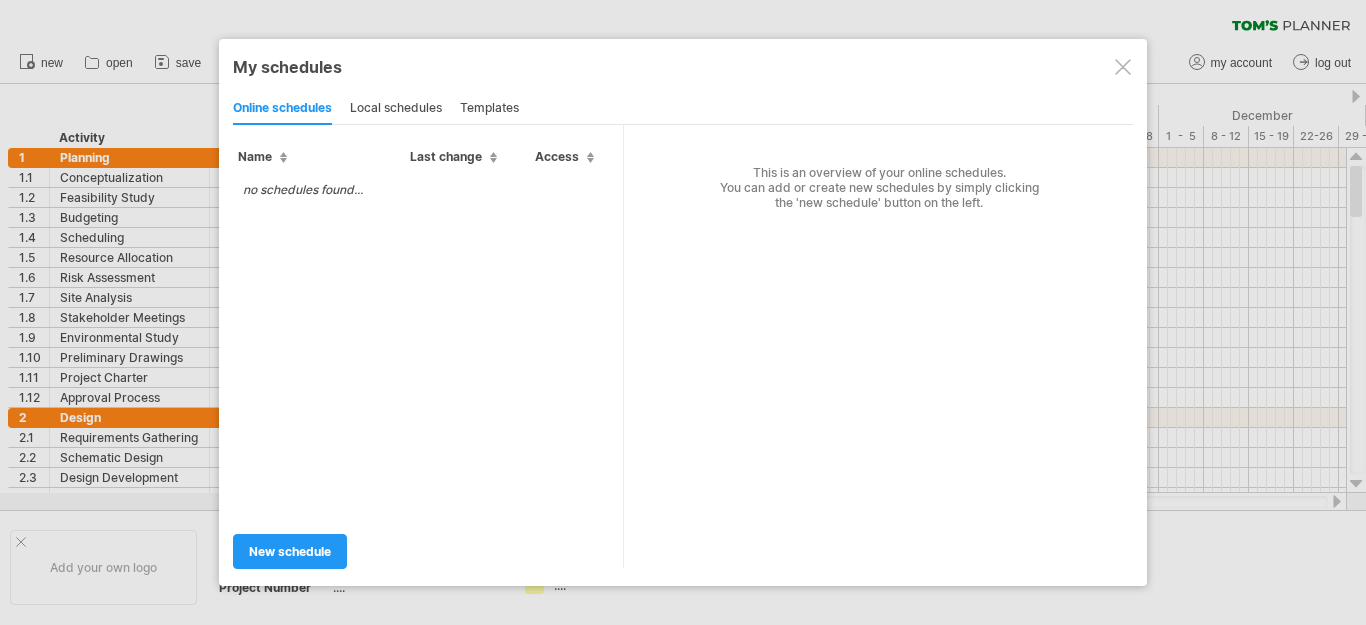 click on "templates" at bounding box center [489, 109] 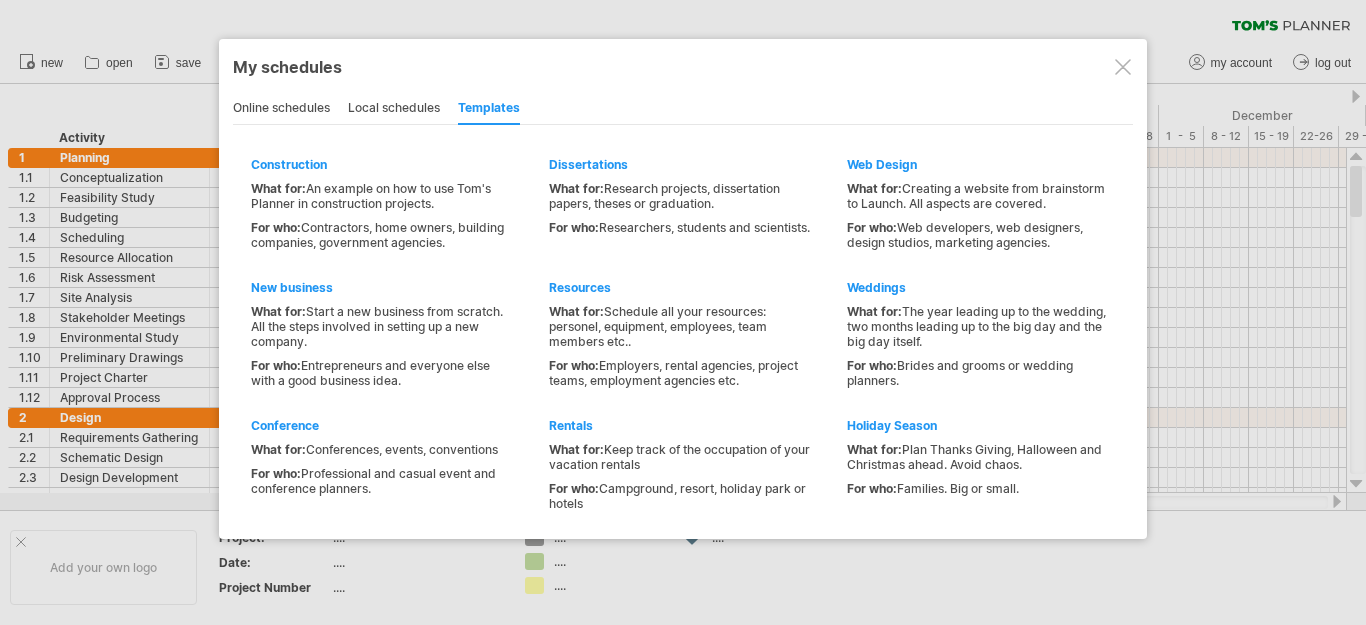 click on "local schedules" at bounding box center (394, 109) 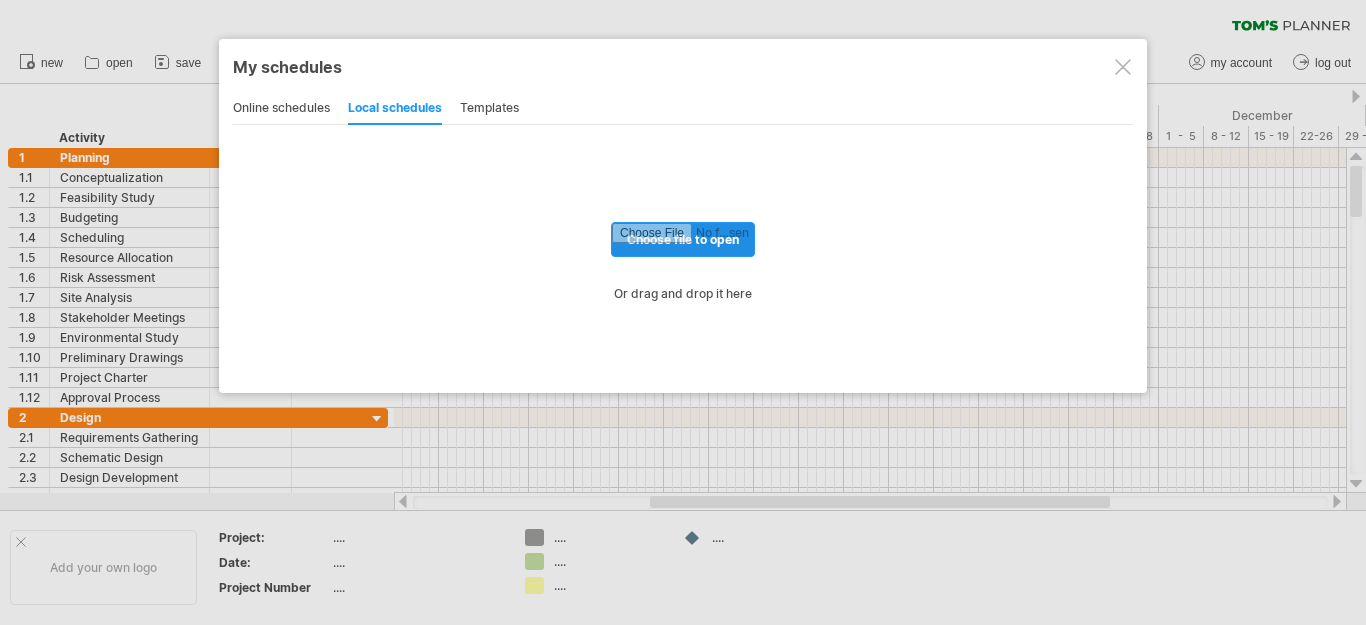 click at bounding box center [683, 239] 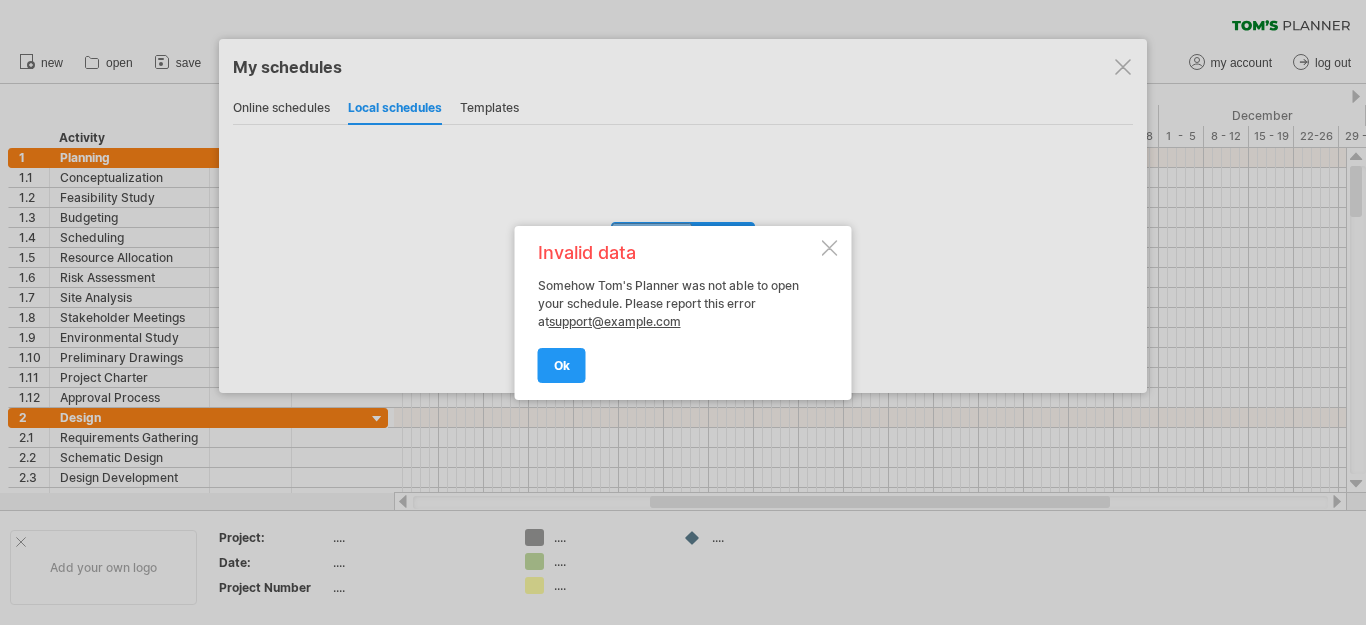 click on "Somehow [NAME]'s Planner was not able to open your schedule. Please report this error at support@example.com ok" at bounding box center [683, 313] 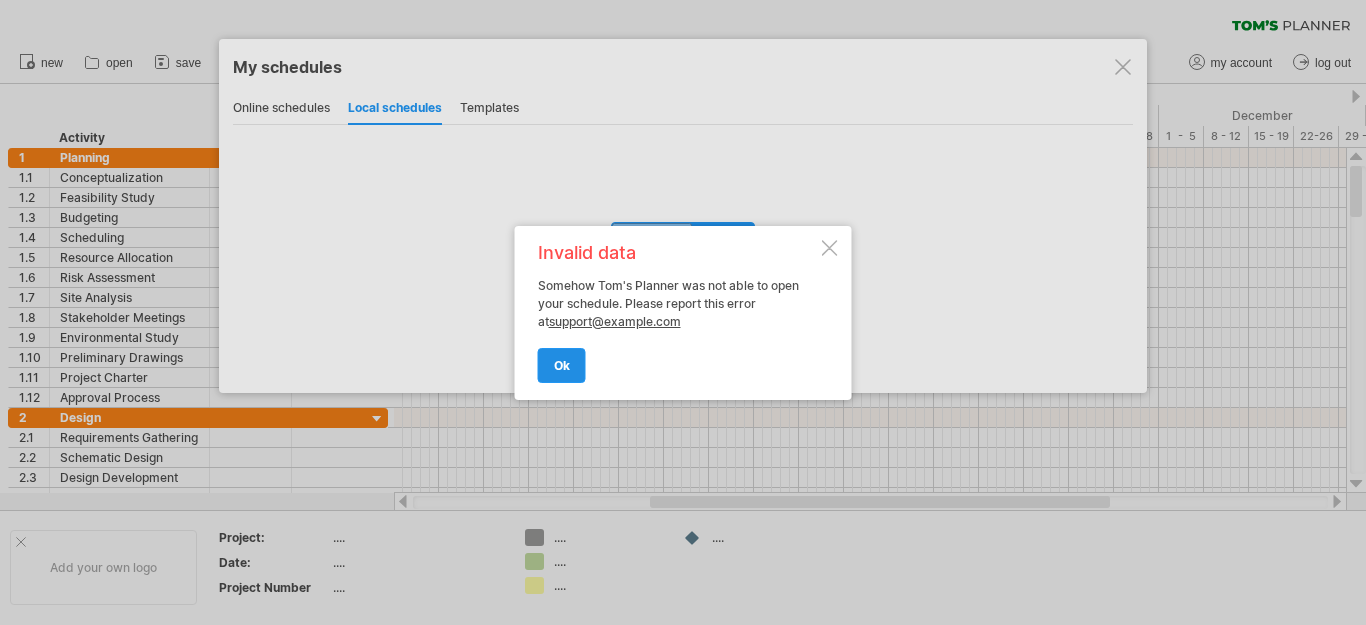 click on "ok" at bounding box center [562, 365] 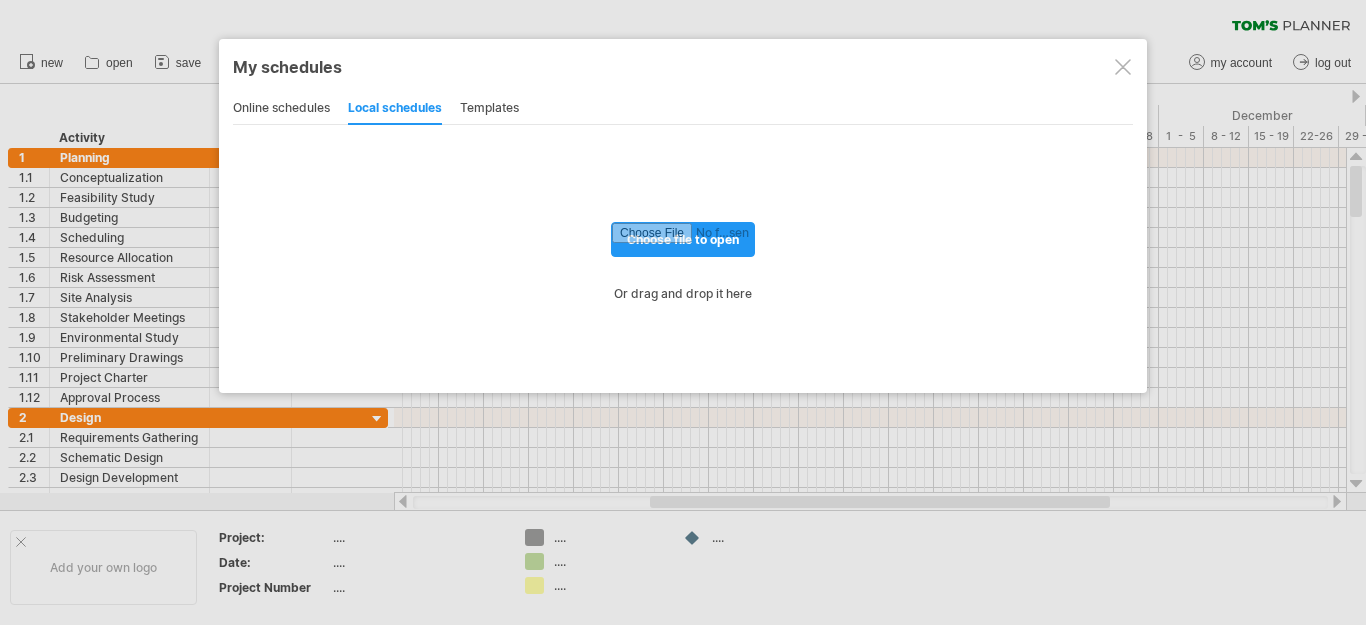 click at bounding box center [1123, 67] 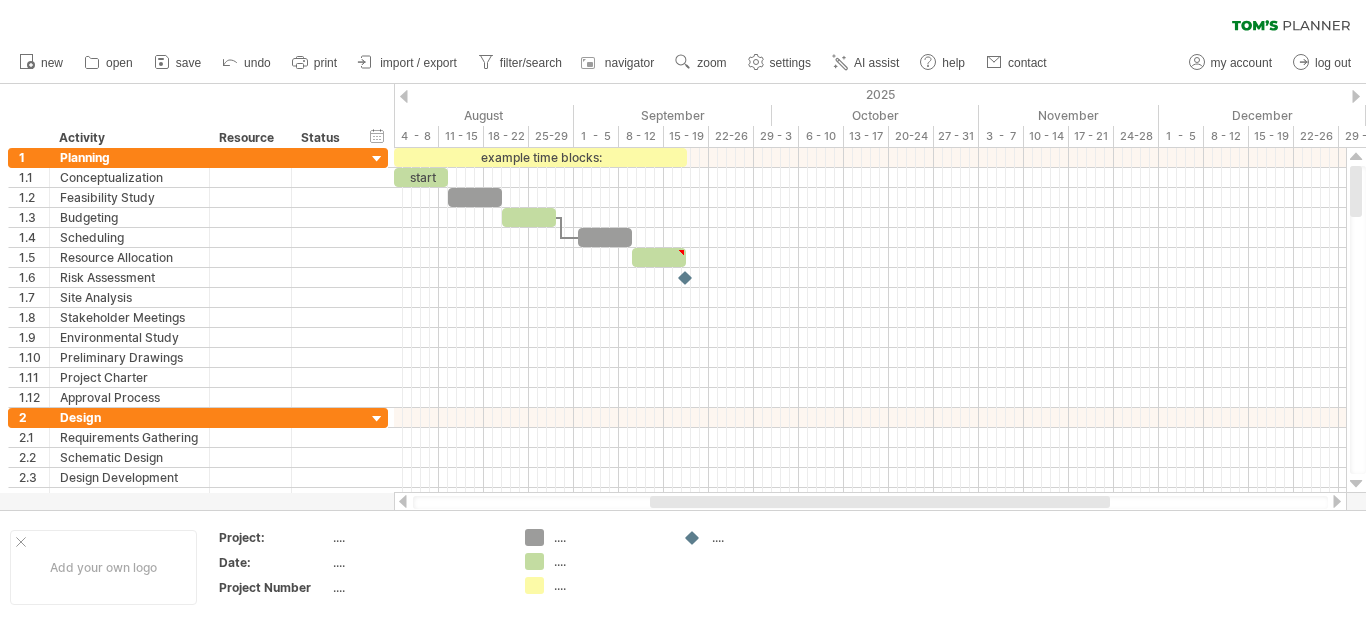 click at bounding box center [404, 96] 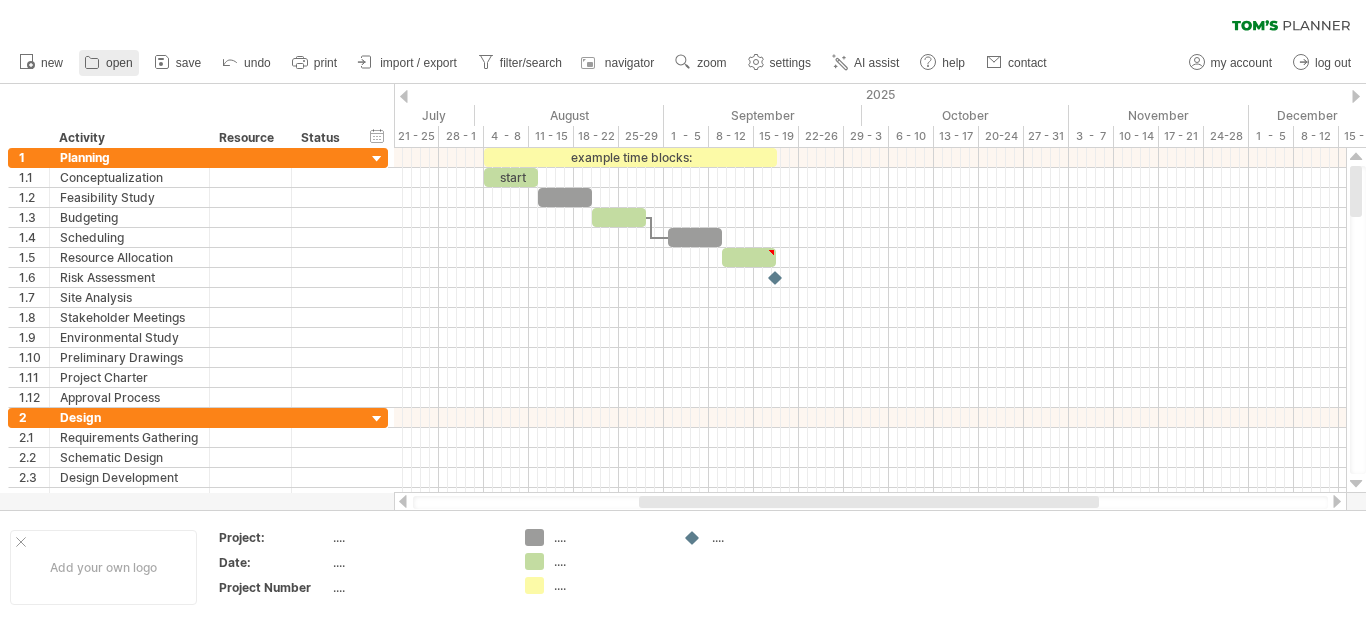 click 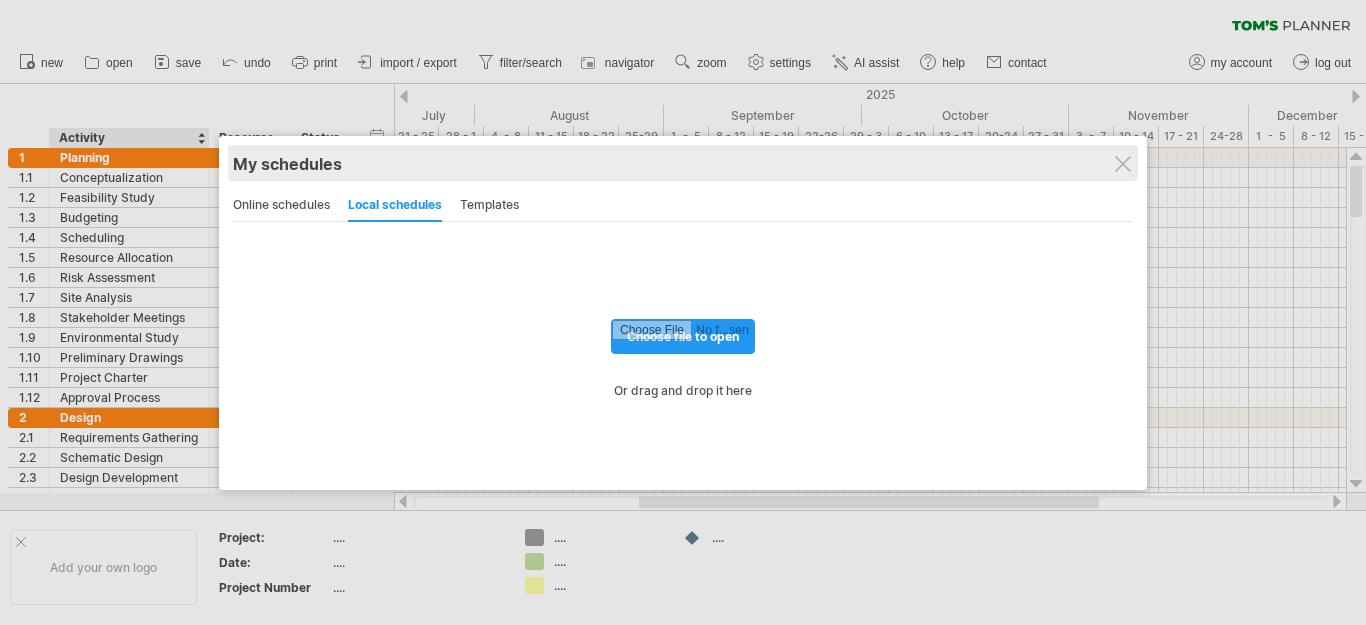 click on "My schedules" at bounding box center (683, 164) 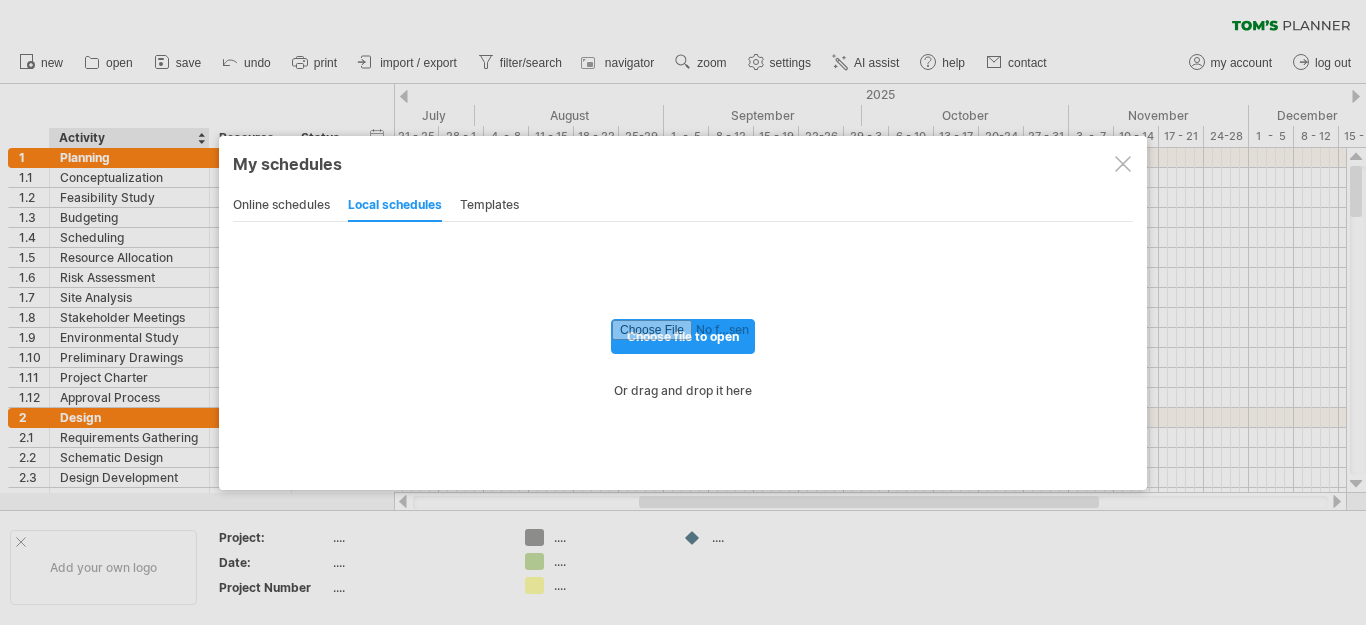 click at bounding box center [1123, 164] 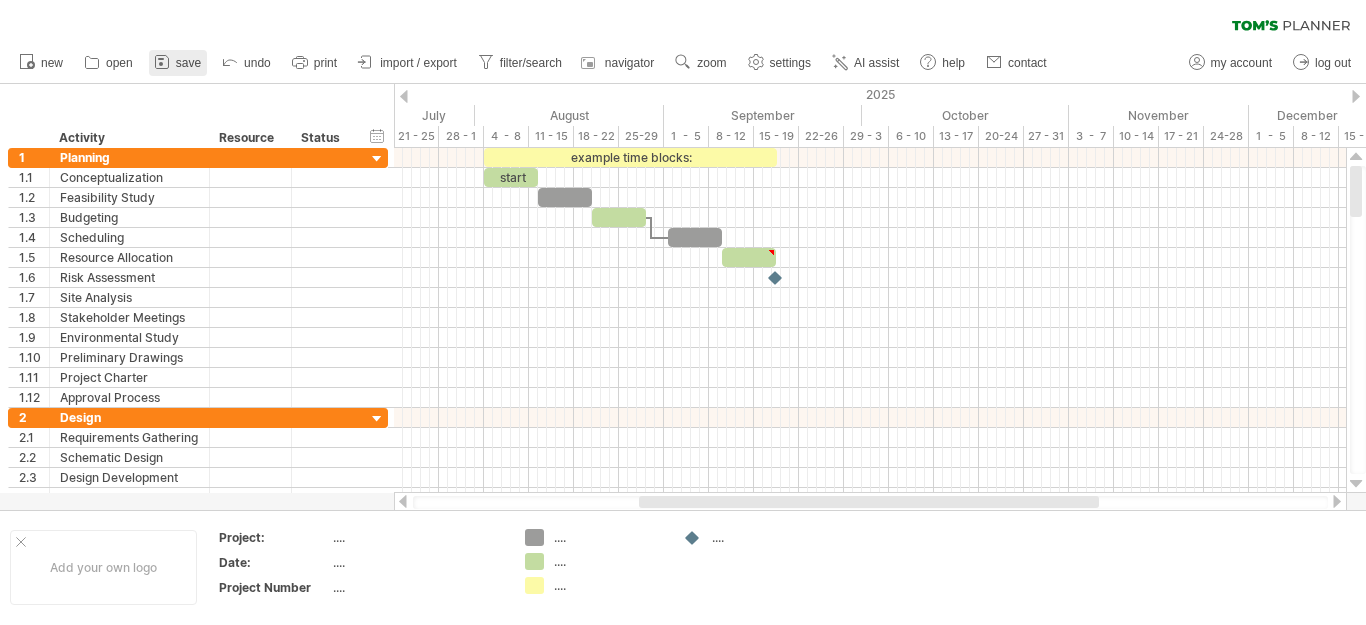 click 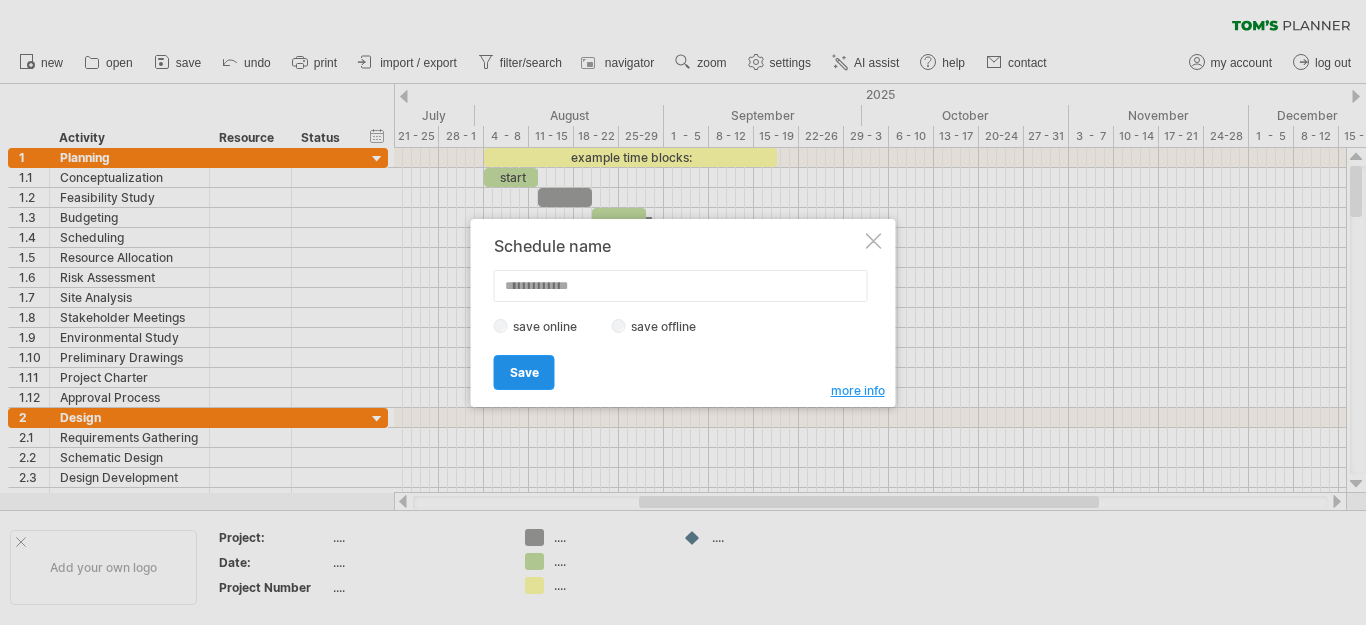 click on "Save" at bounding box center [524, 372] 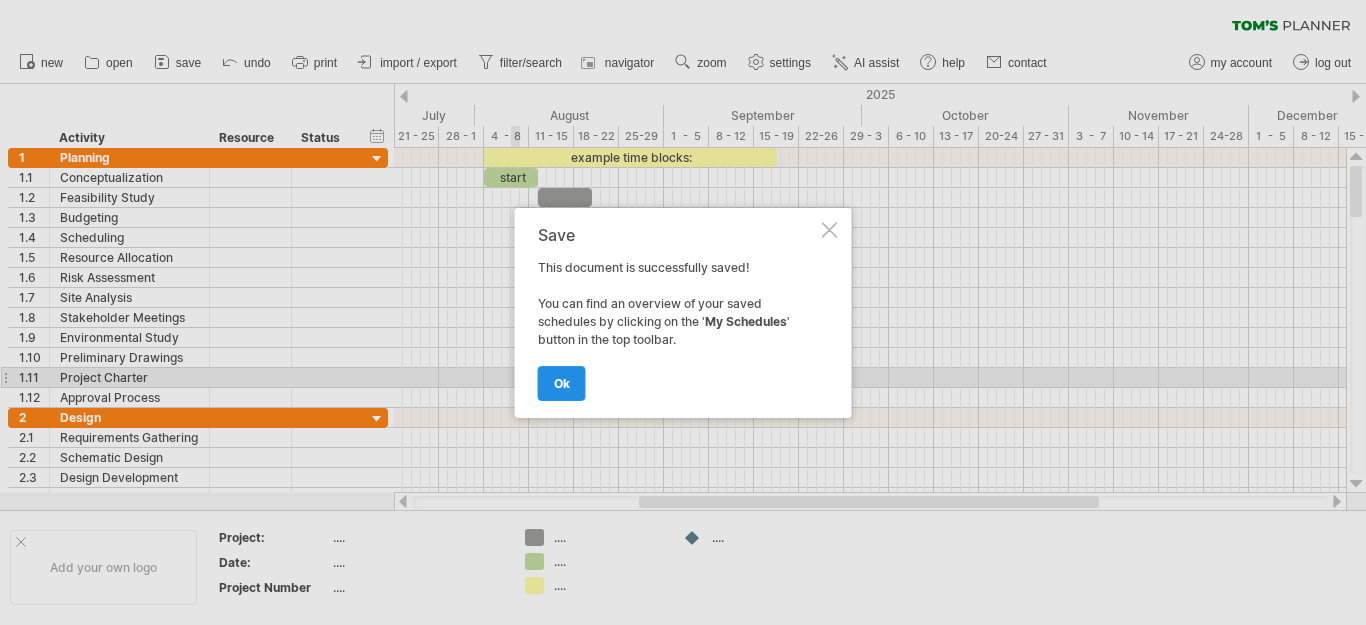 click on "ok" at bounding box center [562, 383] 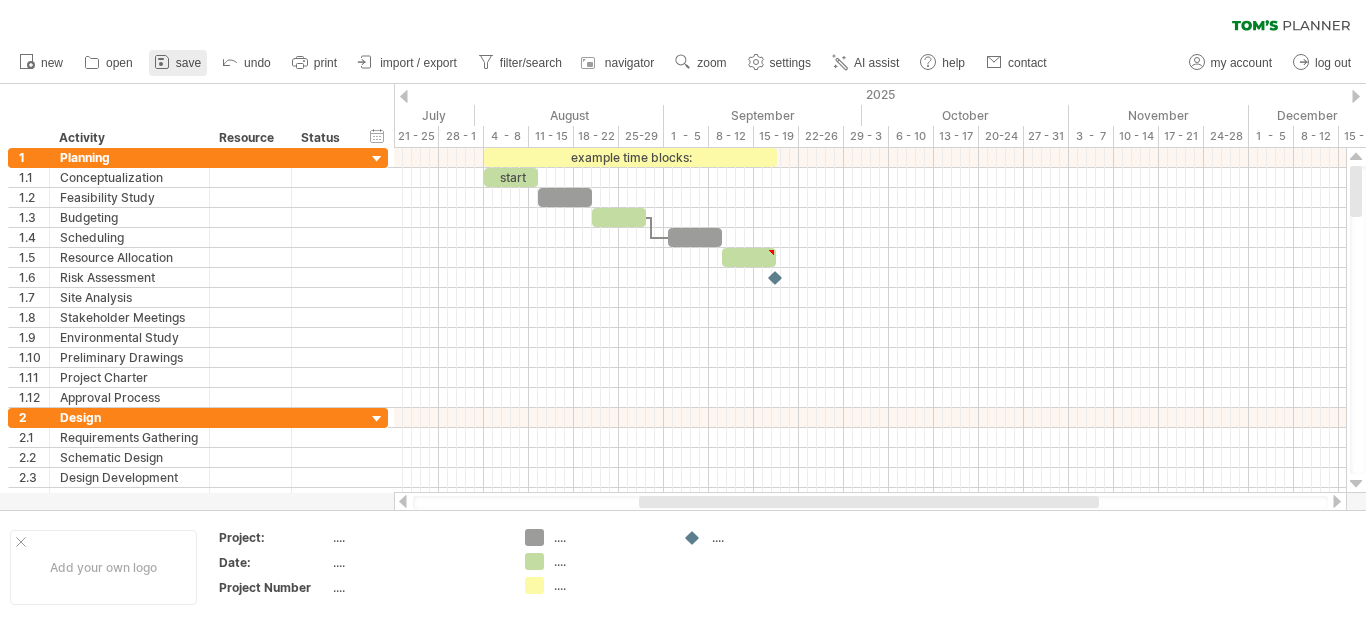 click on "save" at bounding box center (188, 63) 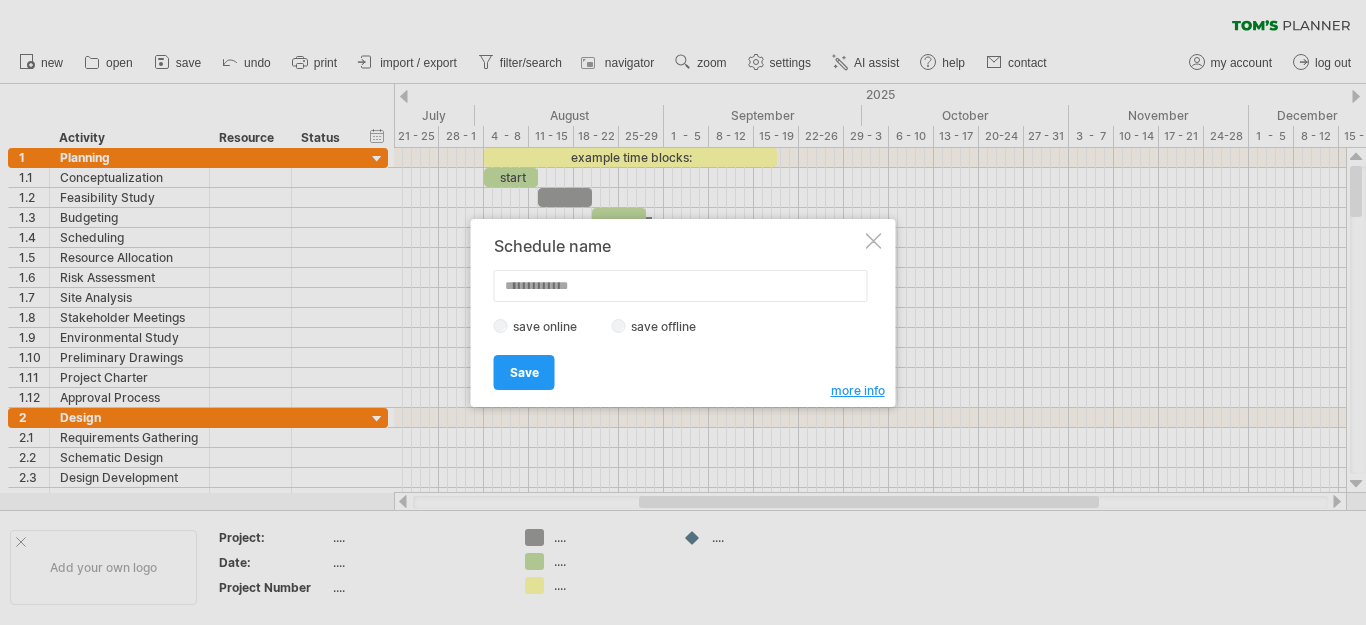 click at bounding box center (683, 312) 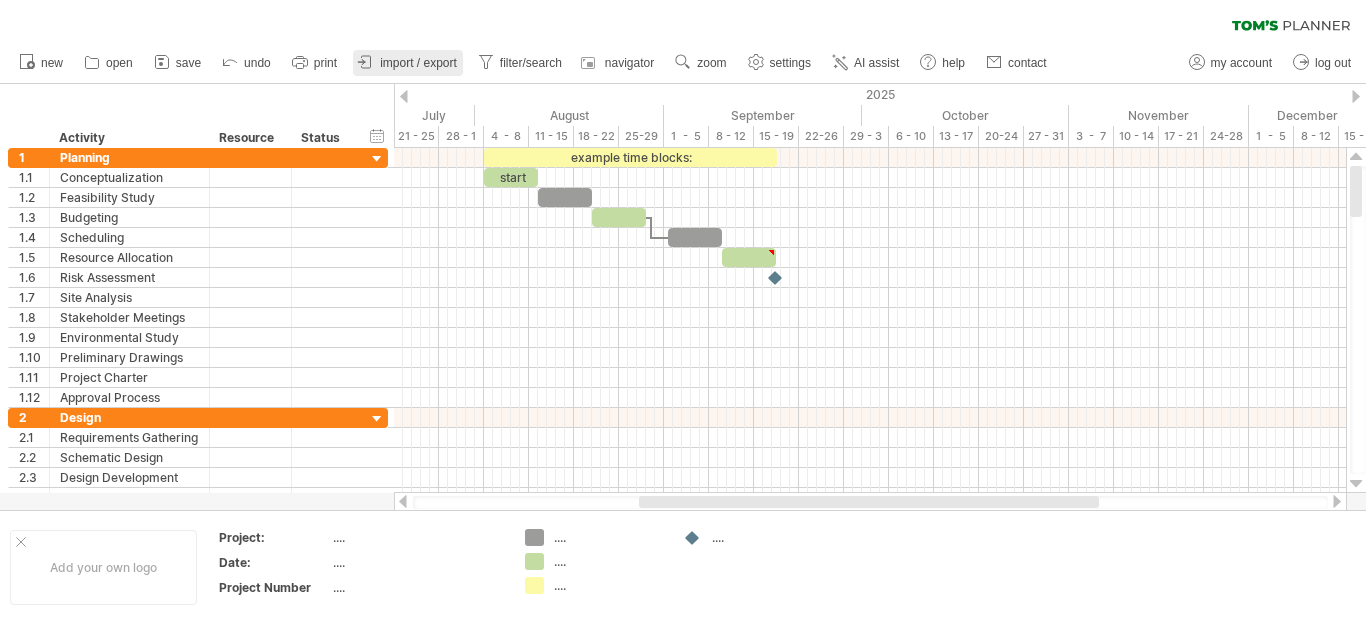 click on "import / export" at bounding box center [418, 63] 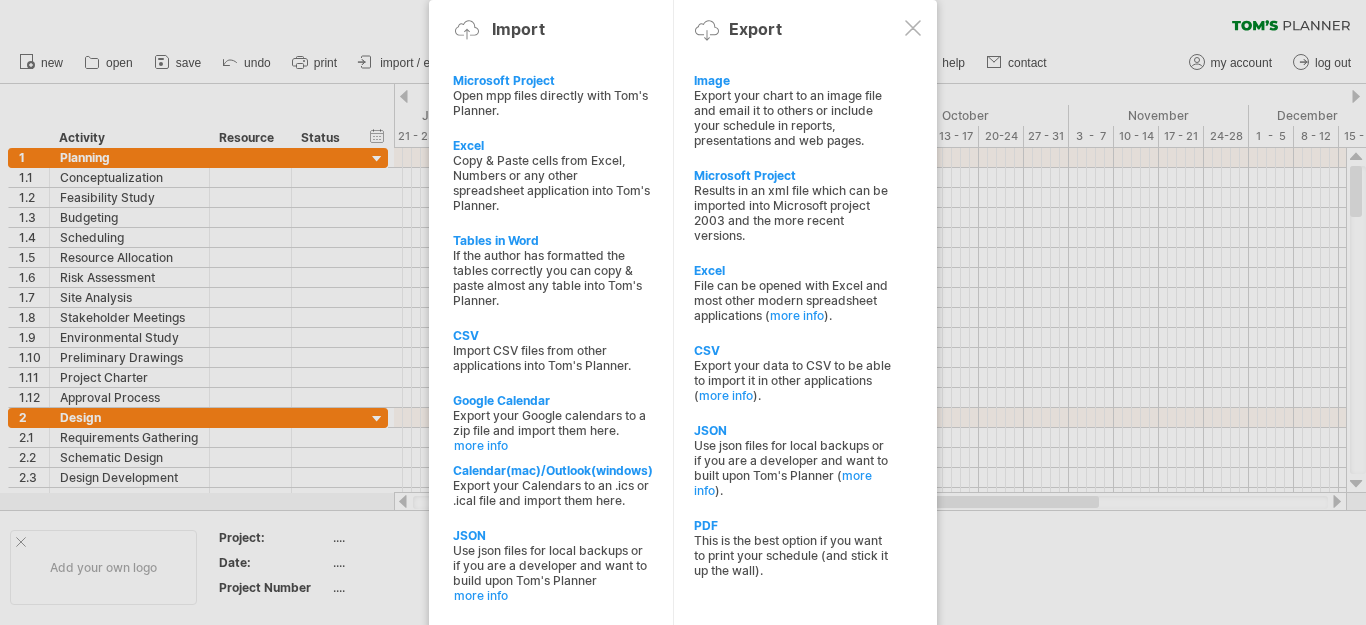 click at bounding box center (913, 28) 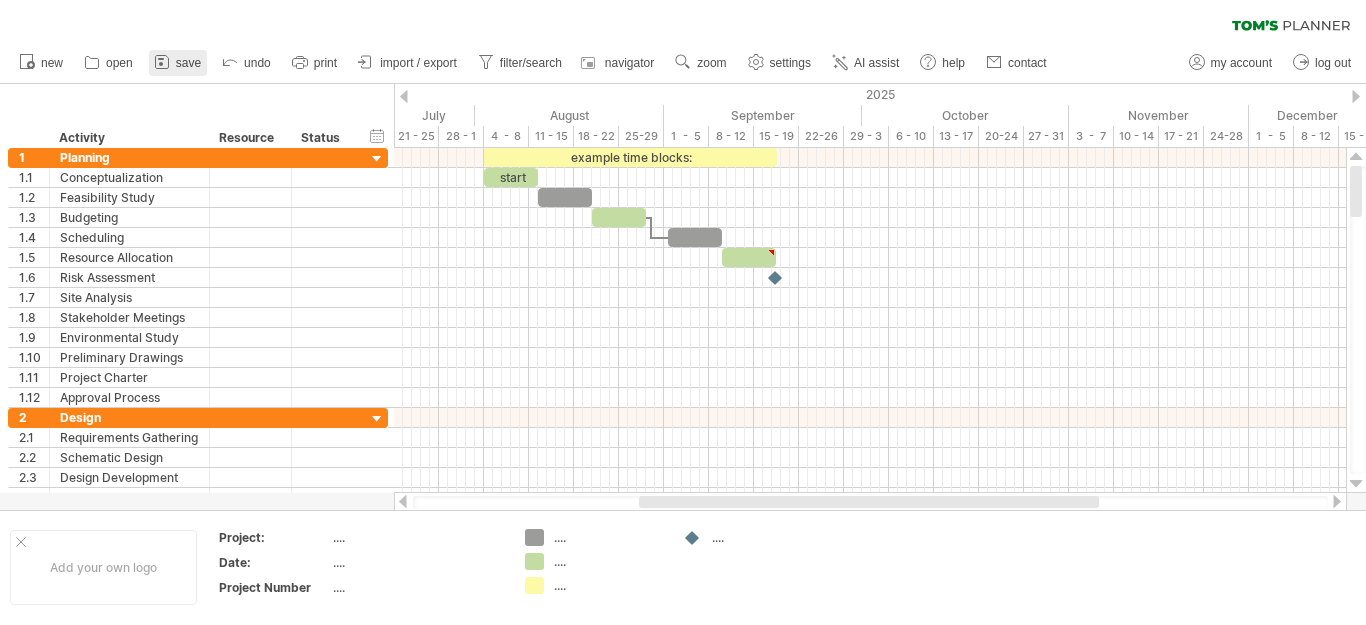 click on "save" at bounding box center (188, 63) 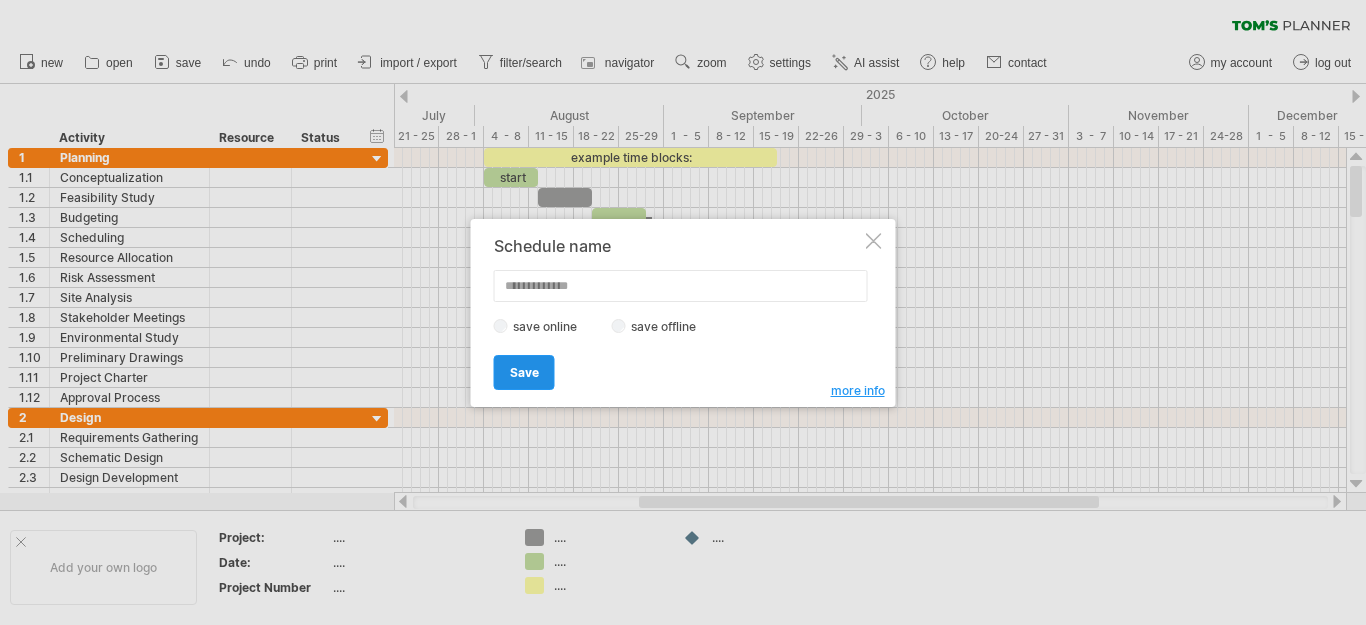 click on "Save" at bounding box center [524, 372] 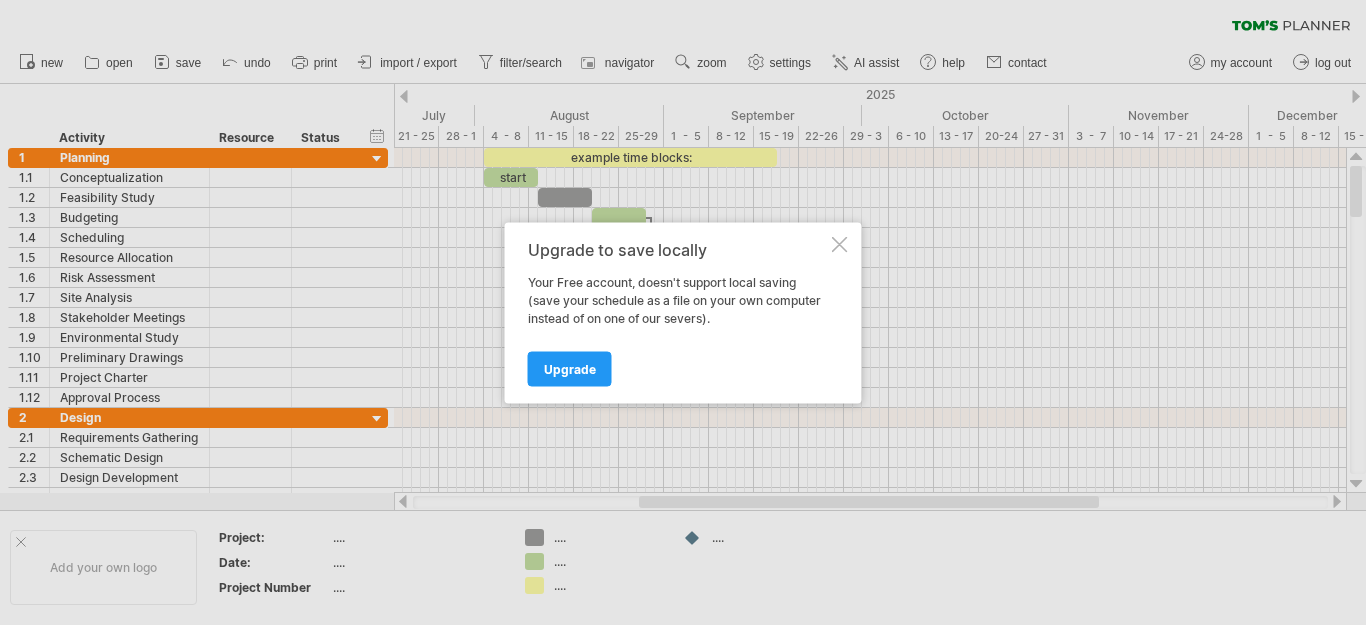click at bounding box center (840, 244) 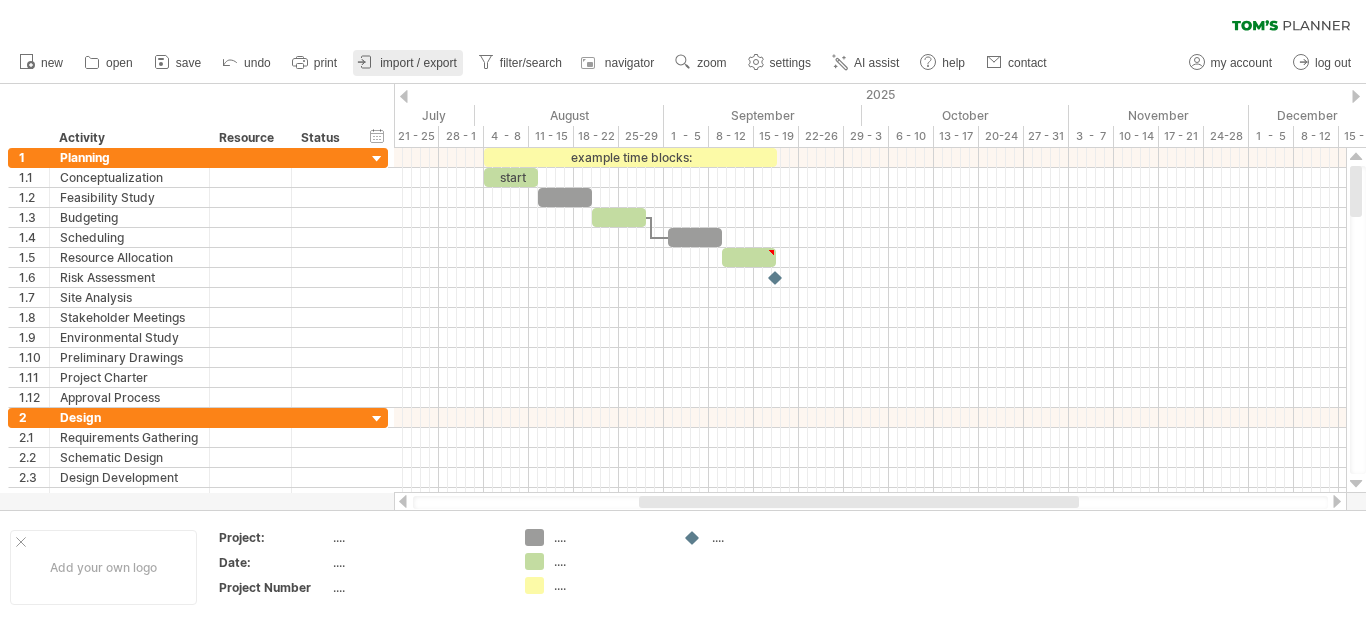 click on "import / export" at bounding box center [418, 63] 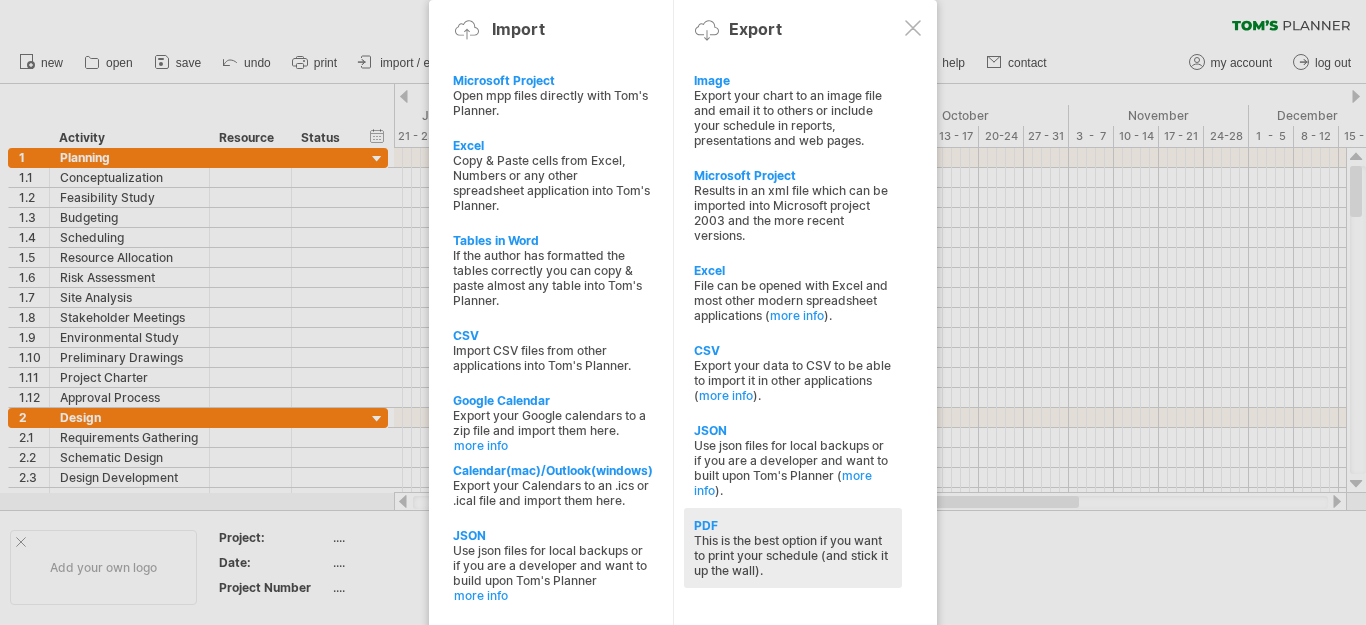 click on "This is the best option if you want to print your schedule (and stick it up the wall)." at bounding box center [793, 555] 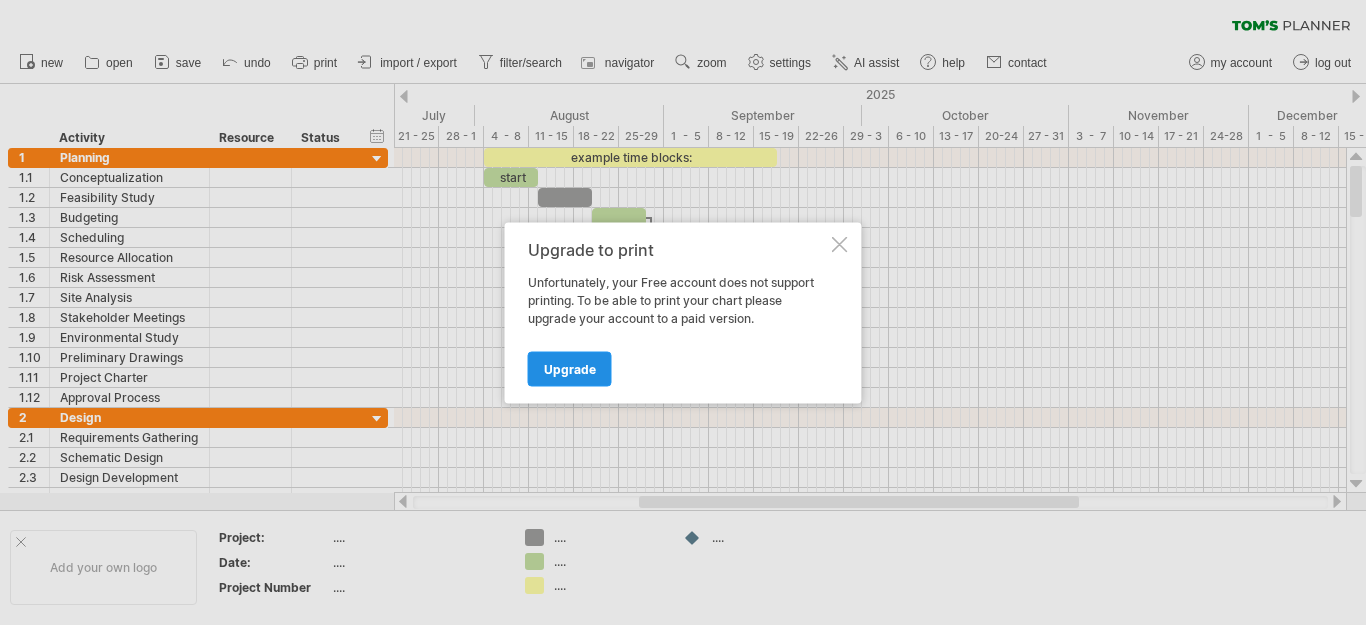 click on "Upgrade" at bounding box center [570, 368] 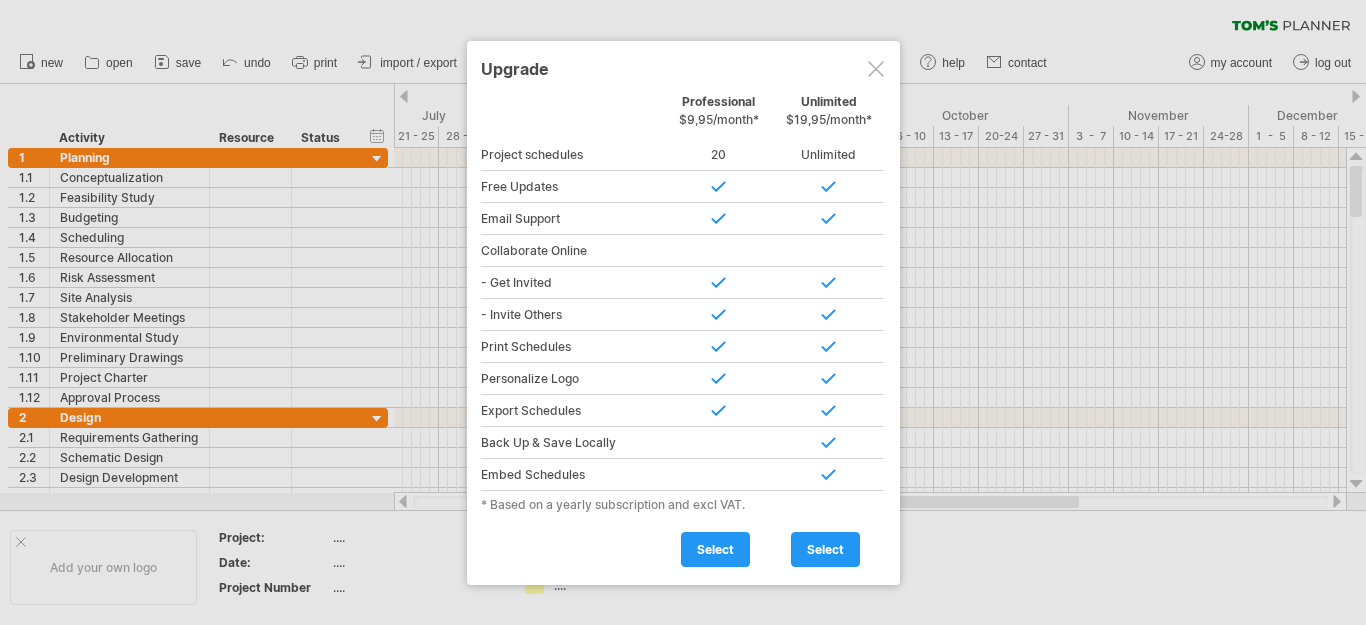 drag, startPoint x: 835, startPoint y: 539, endPoint x: 810, endPoint y: 514, distance: 35.35534 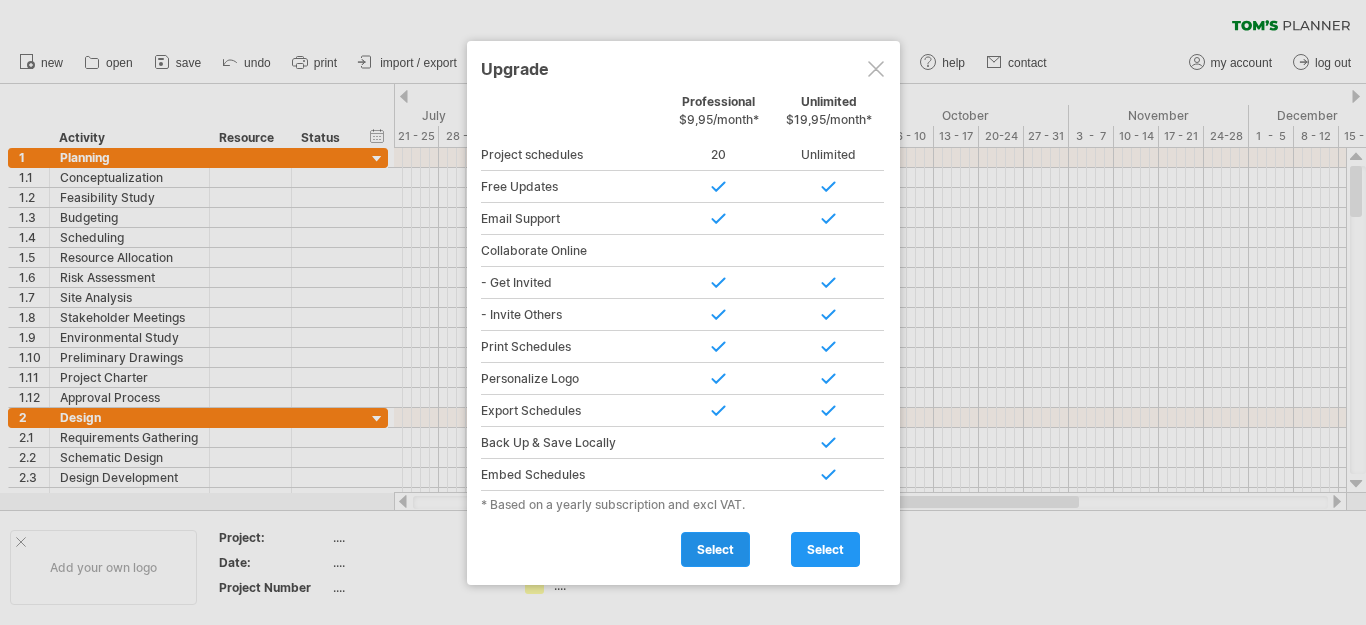 click on "select" at bounding box center (715, 549) 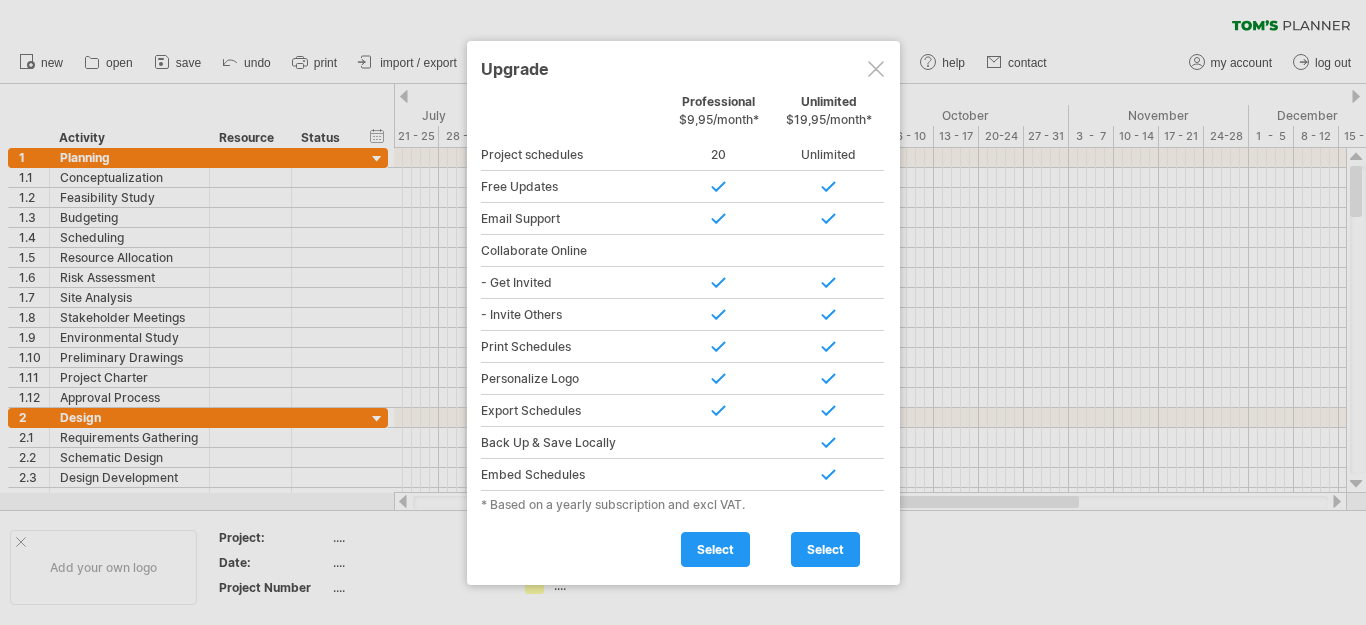 click at bounding box center (0, 0) 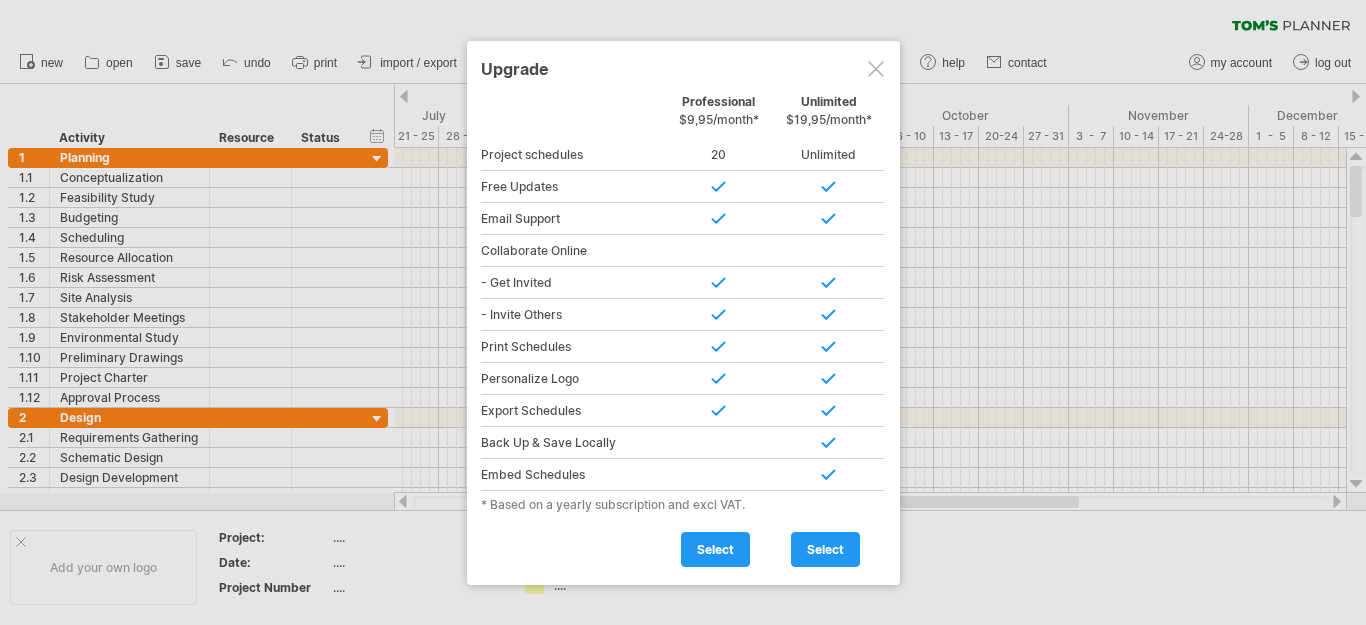 click on "select" at bounding box center [715, 549] 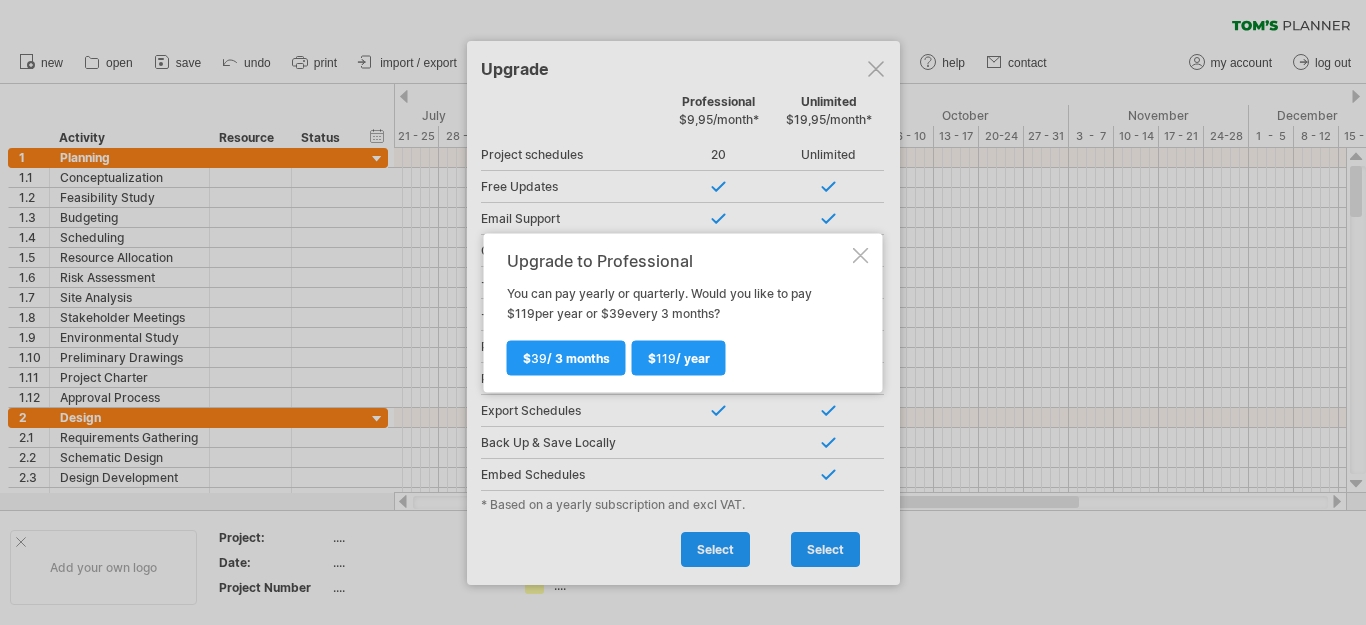 click at bounding box center (861, 255) 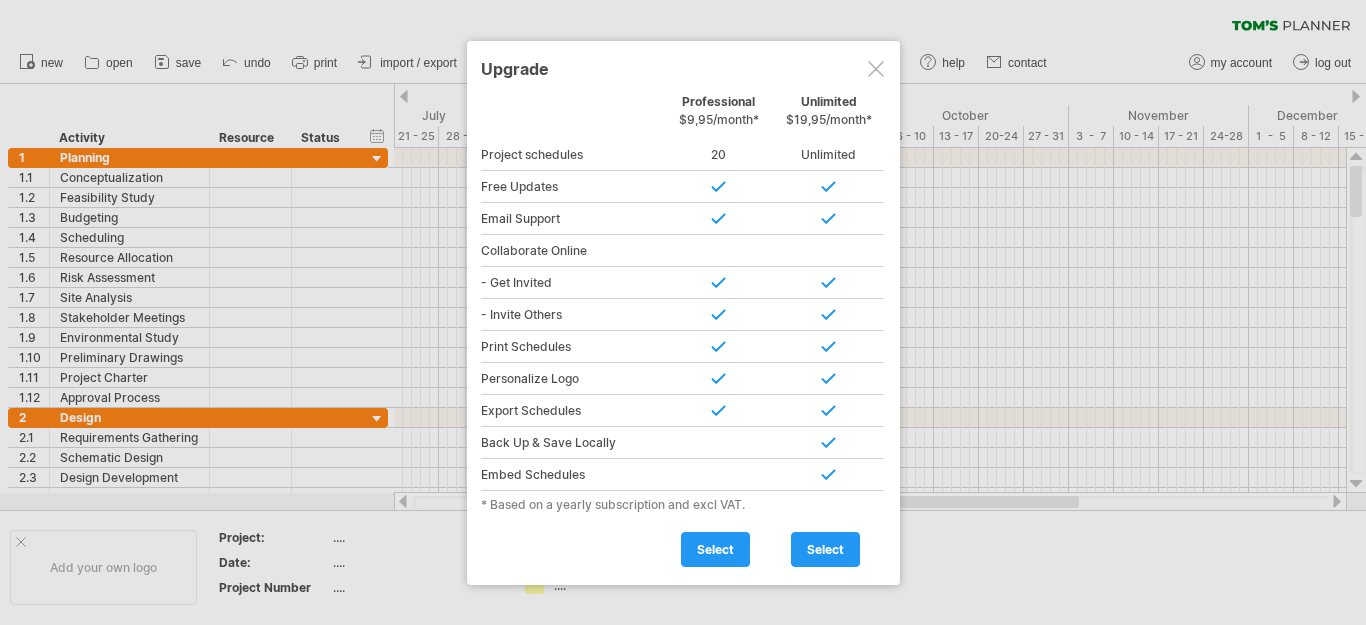 click at bounding box center [876, 69] 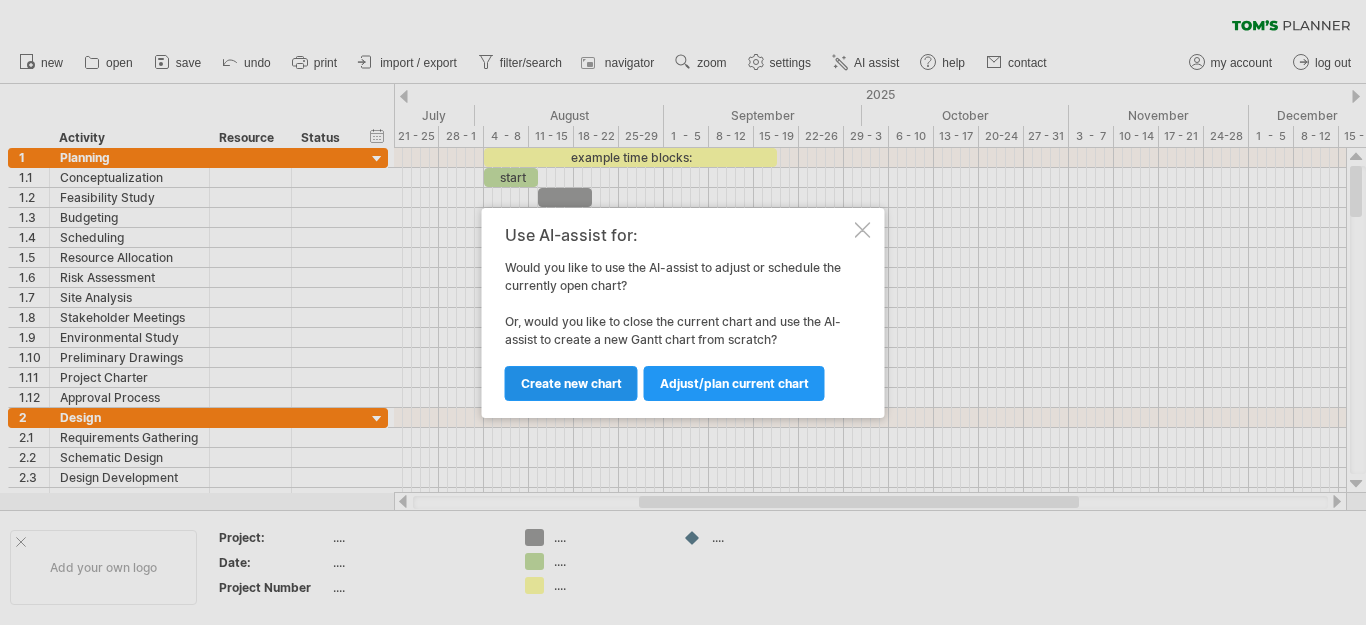 click on "Create new chart" at bounding box center [571, 383] 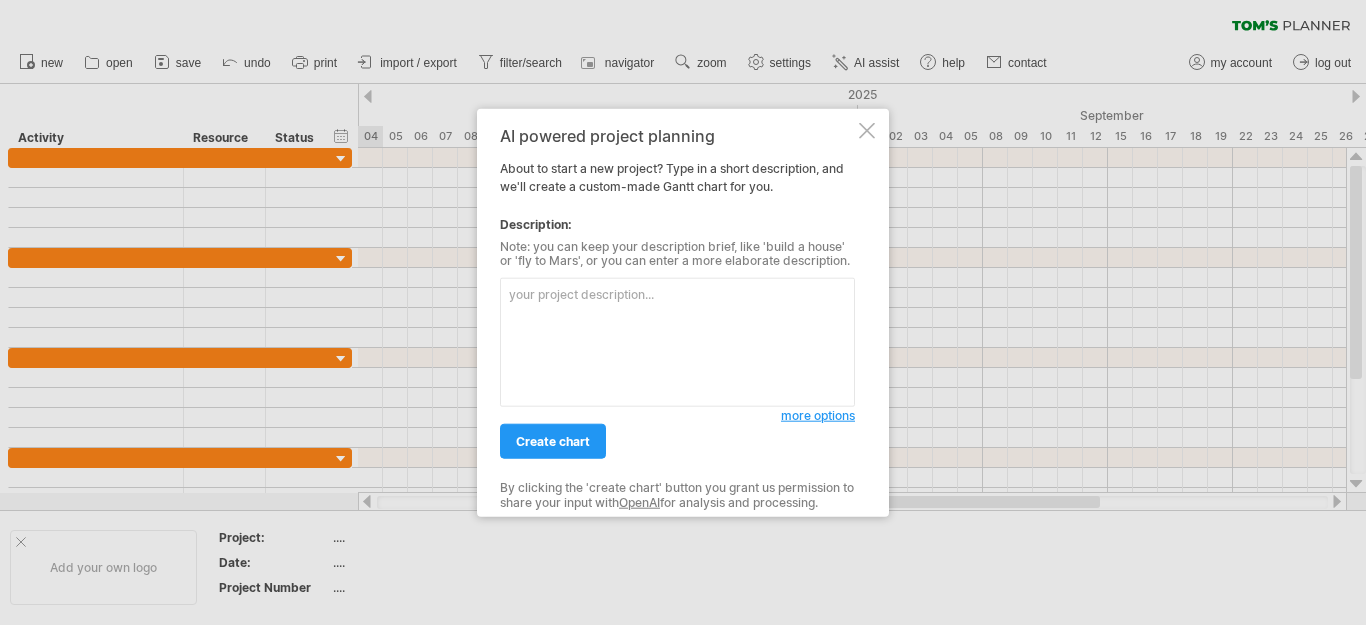 click on "AI powered project planning About to start a new project? Type in a short description, and we'll create a custom-made Gantt chart for you. Description: Note: you can keep your description brief, like 'build a house' or 'fly to Mars', or you can enter a more elaborate description. more options Number of main phases: ** Number of activities per main phase: ** create chart By clicking the 'create chart' button you grant us permission to share your input with  OpenAI  for analysis and processing." at bounding box center [683, 312] 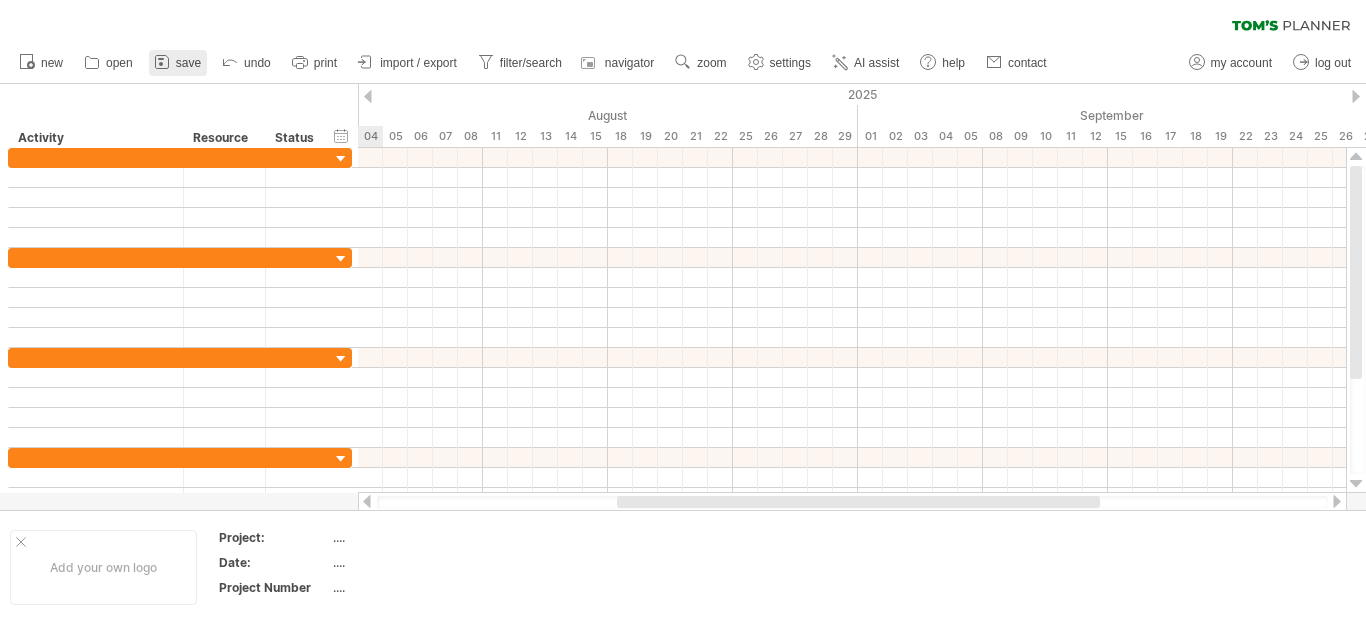 click on "save" at bounding box center [188, 63] 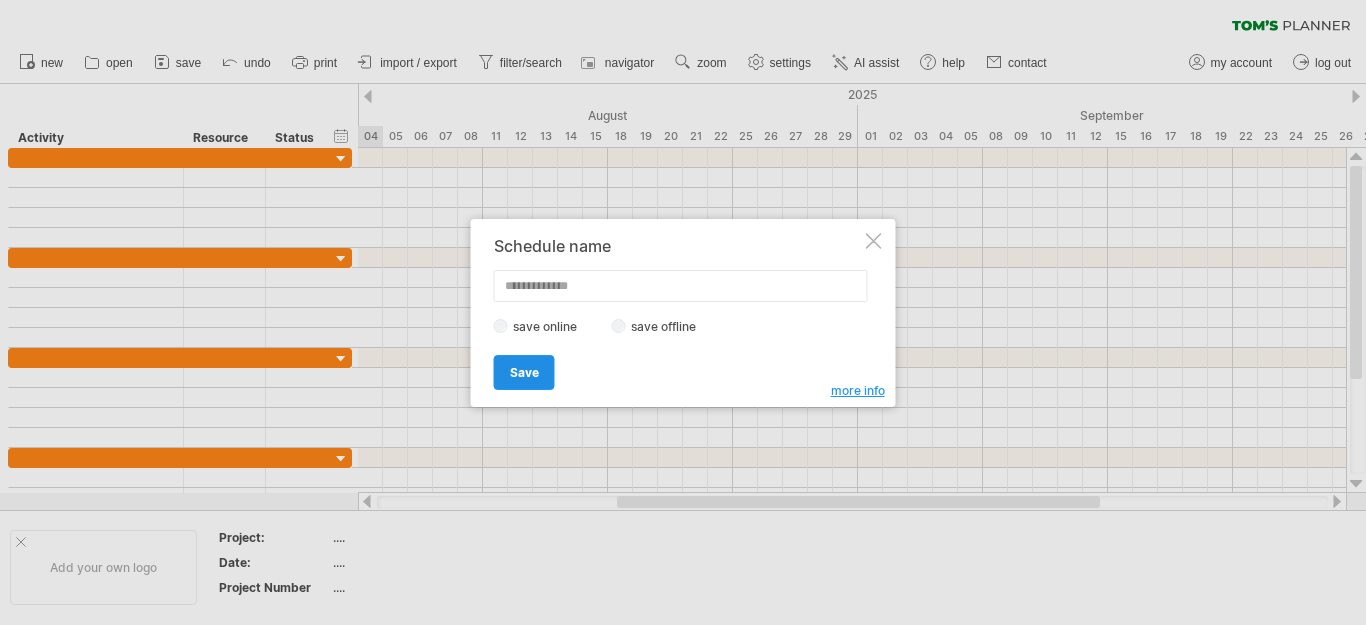 click on "Save" at bounding box center (524, 372) 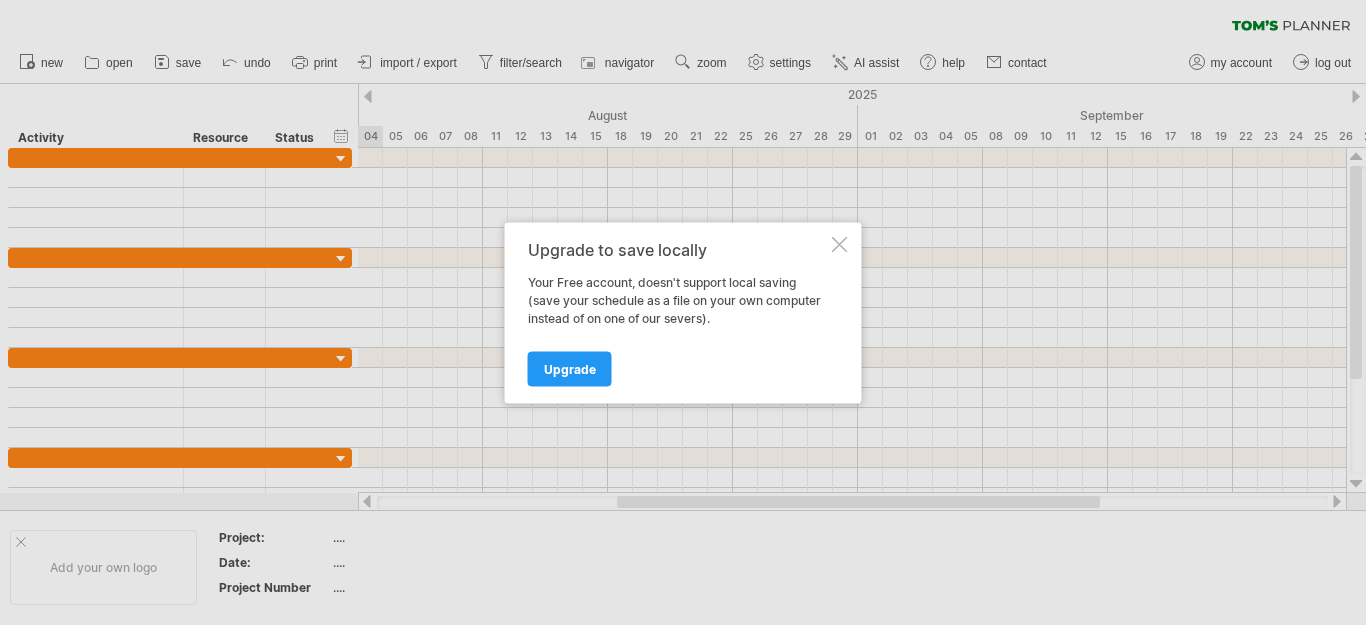 click at bounding box center (840, 244) 